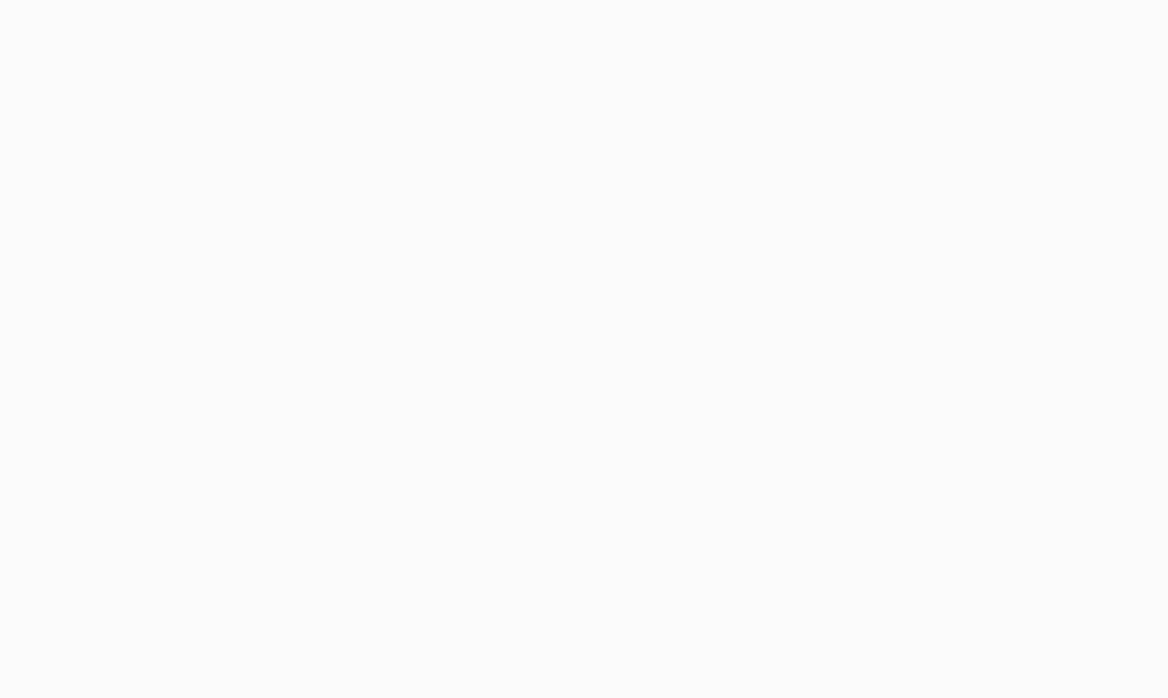 scroll, scrollTop: 0, scrollLeft: 0, axis: both 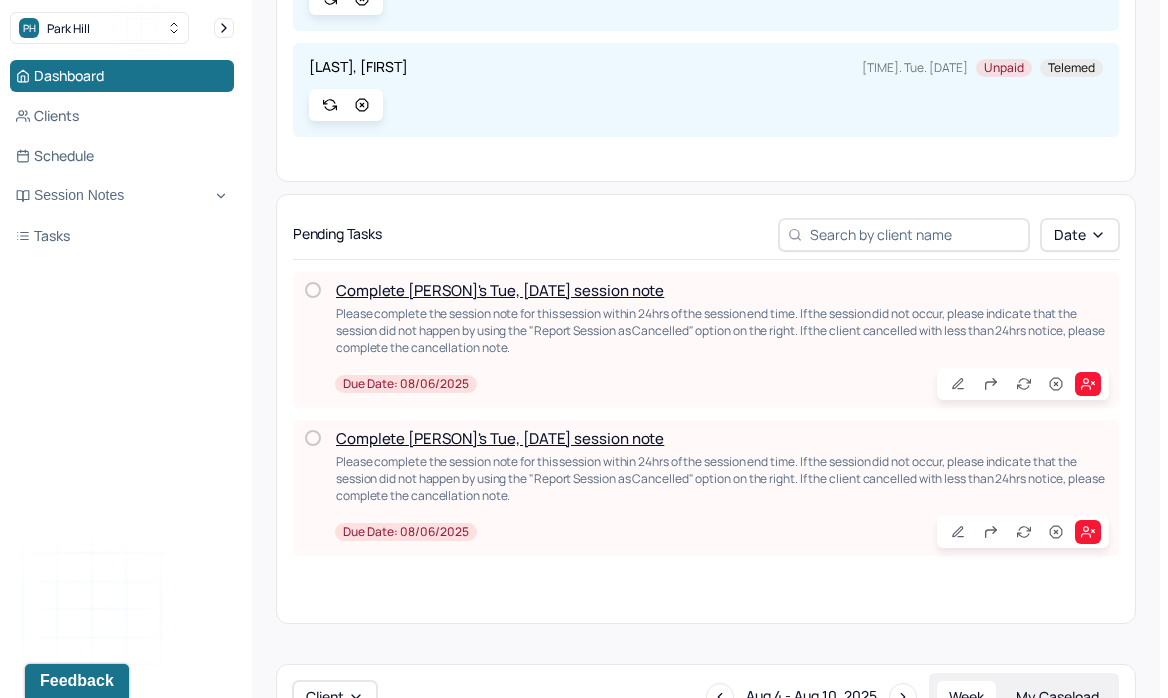 click on "Complete [PERSON]'s Tue, [DATE] session note" at bounding box center (500, 290) 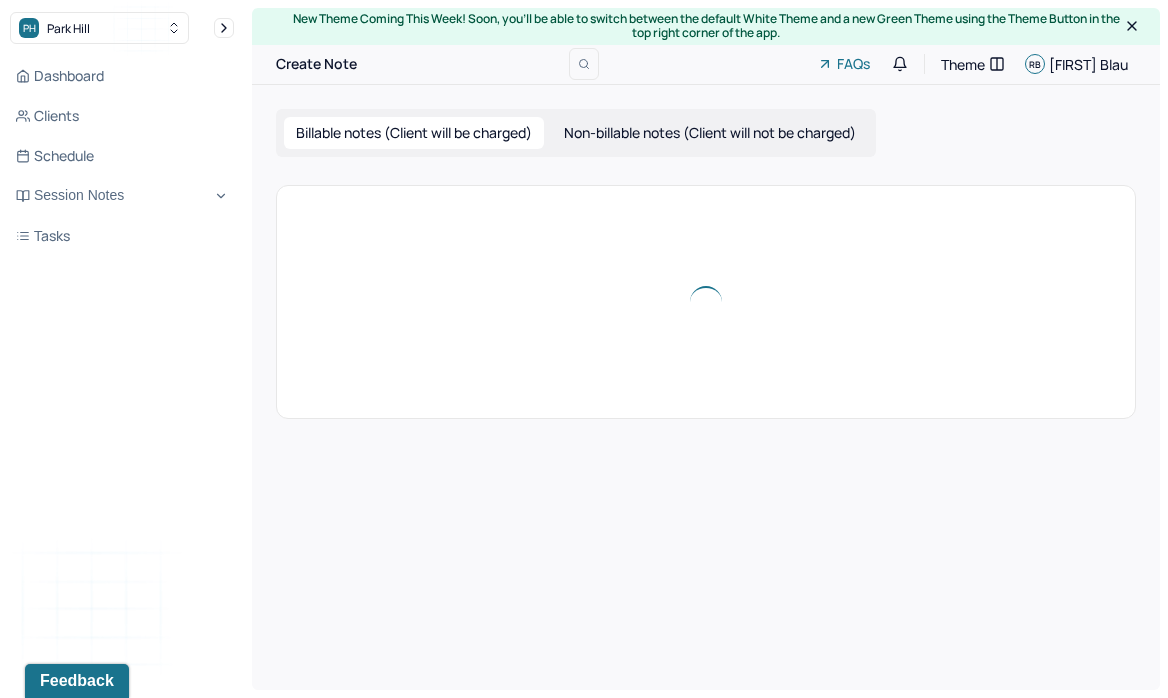 scroll, scrollTop: 0, scrollLeft: 0, axis: both 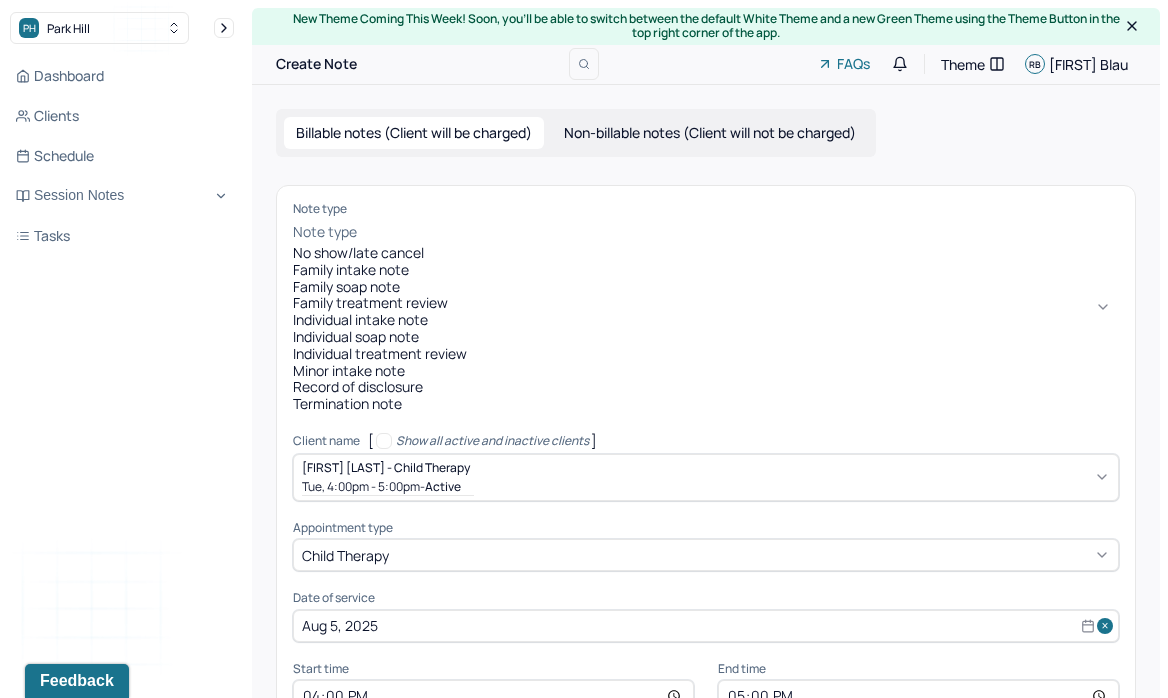 click on "Note type" at bounding box center (706, 232) 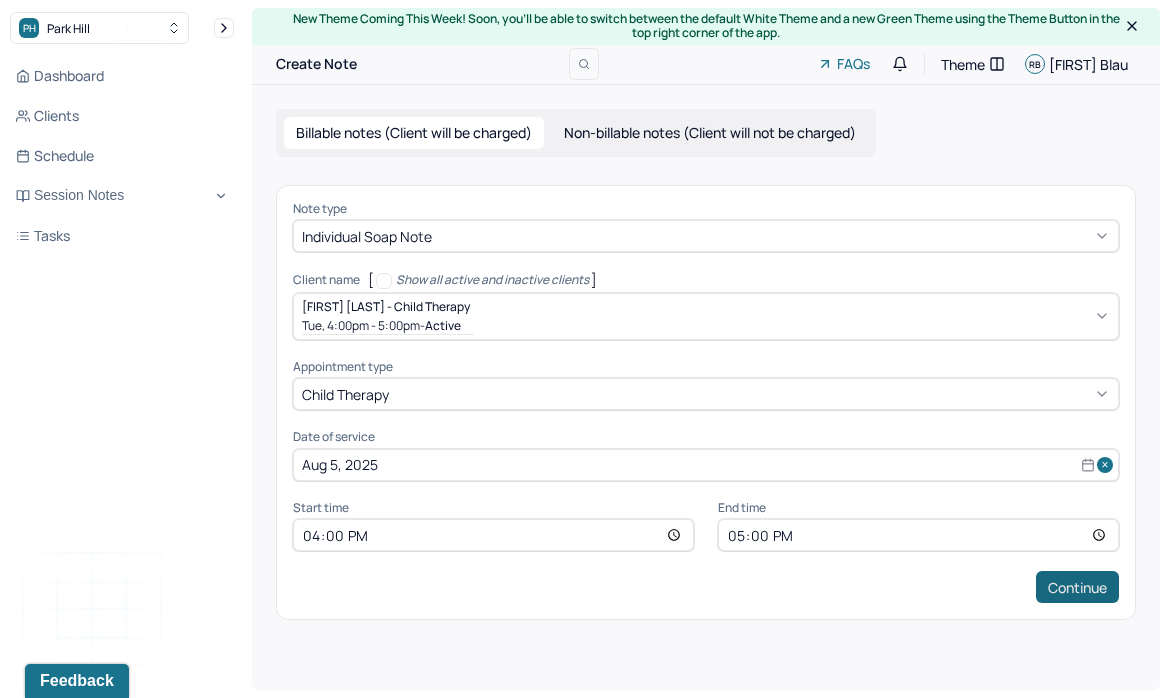 click on "Continue" at bounding box center (1077, 587) 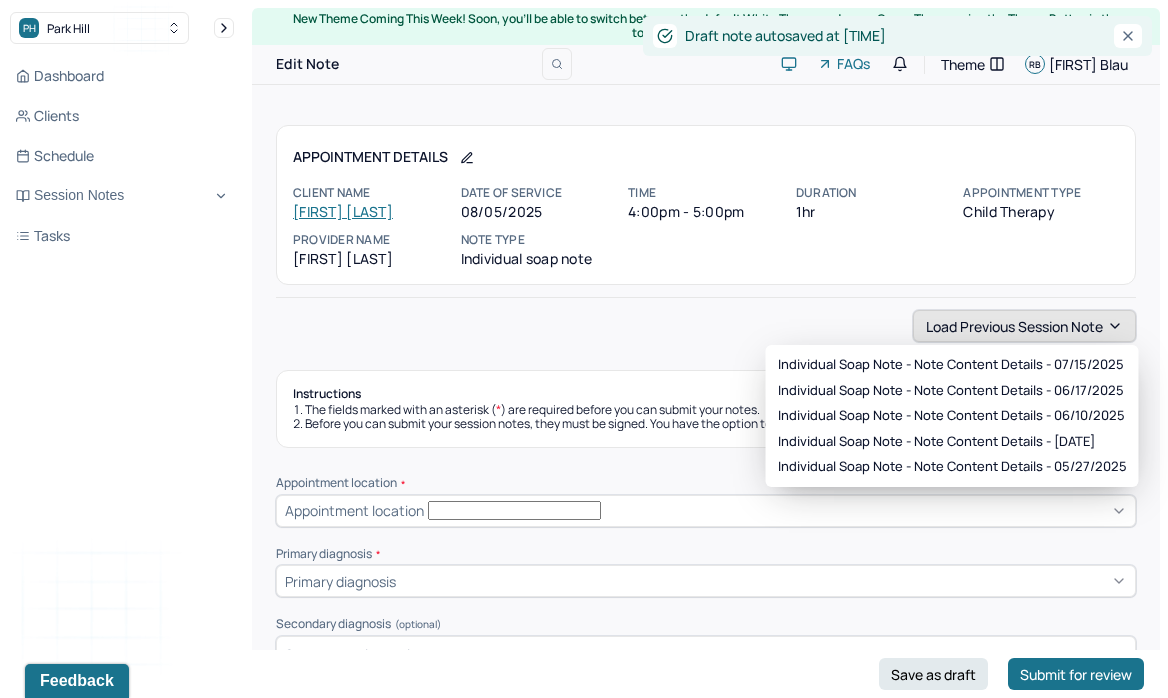 click on "Load previous session note" at bounding box center (1024, 326) 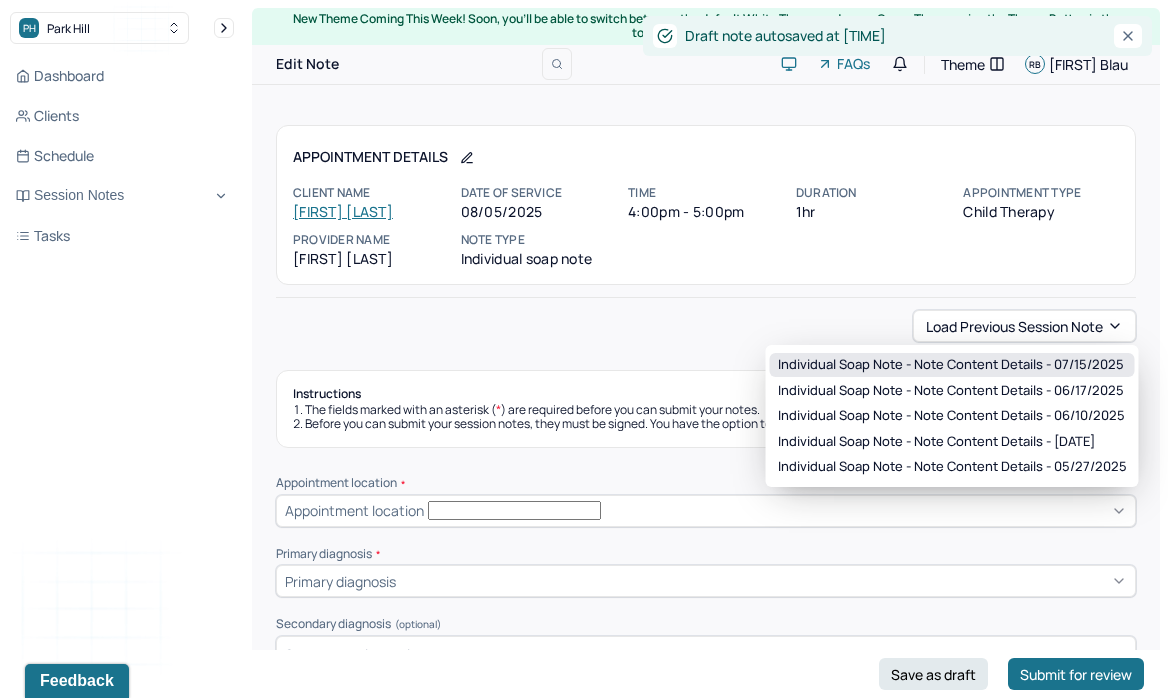 click on "Individual soap note   - Note content Details -   [DATE]" at bounding box center (951, 365) 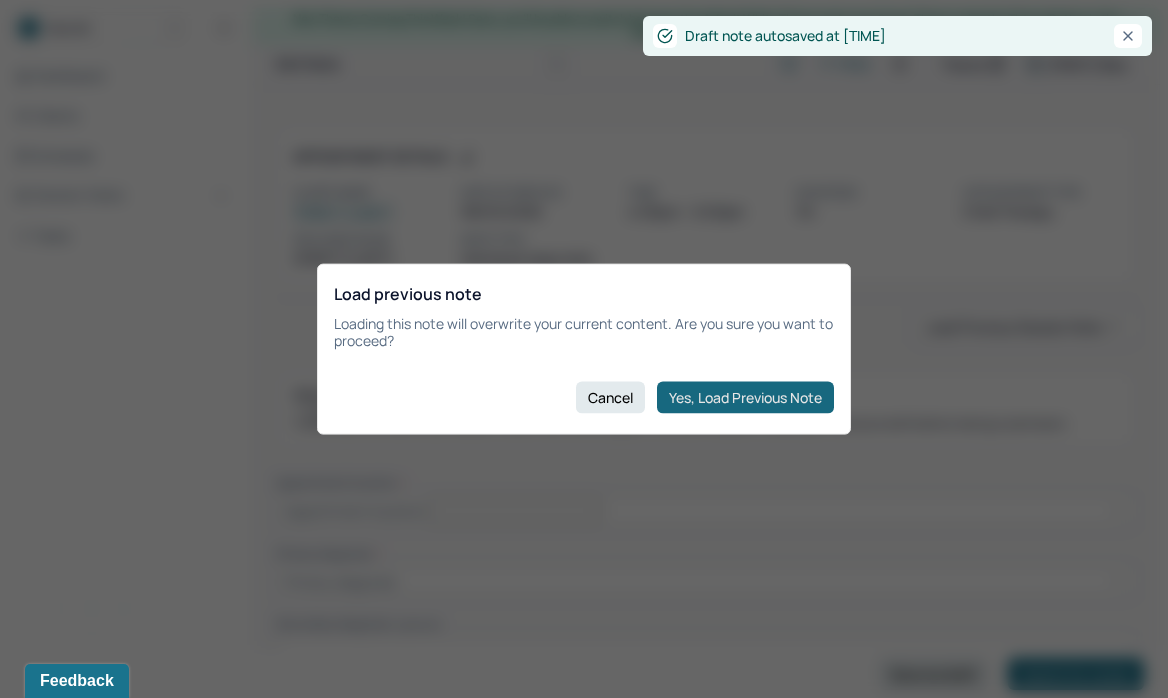 click on "Yes, Load Previous Note" at bounding box center (745, 397) 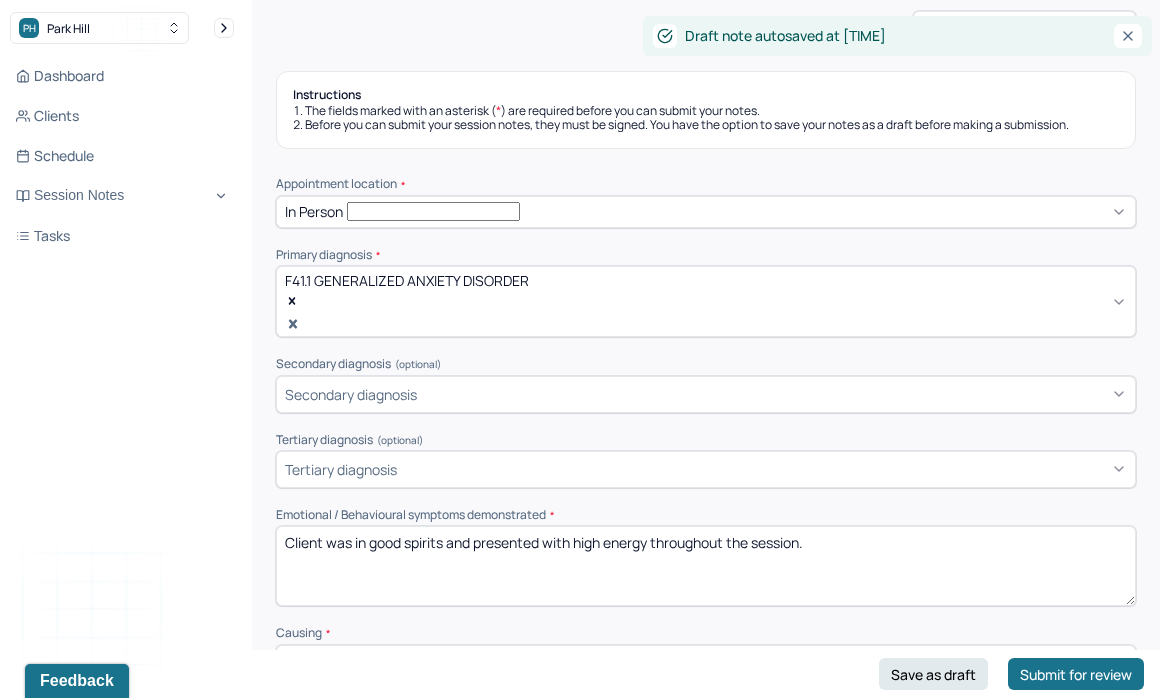 scroll, scrollTop: 411, scrollLeft: 0, axis: vertical 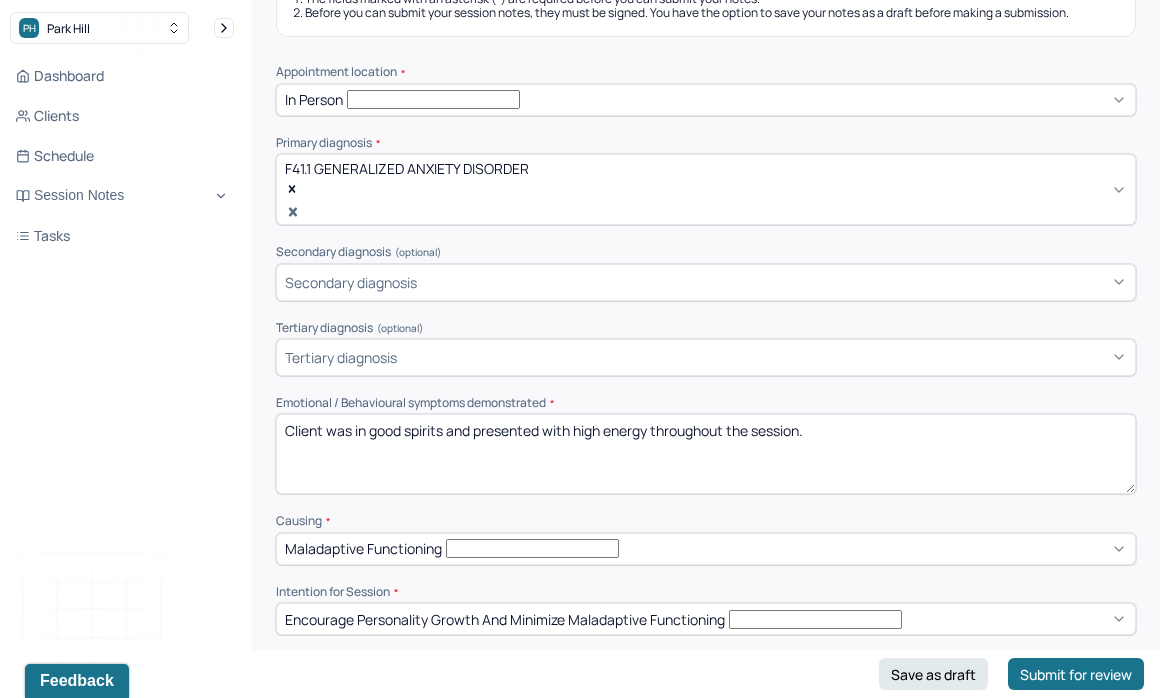 click on "Client was in good spirits and presented with high energy throughout the session." at bounding box center [706, 454] 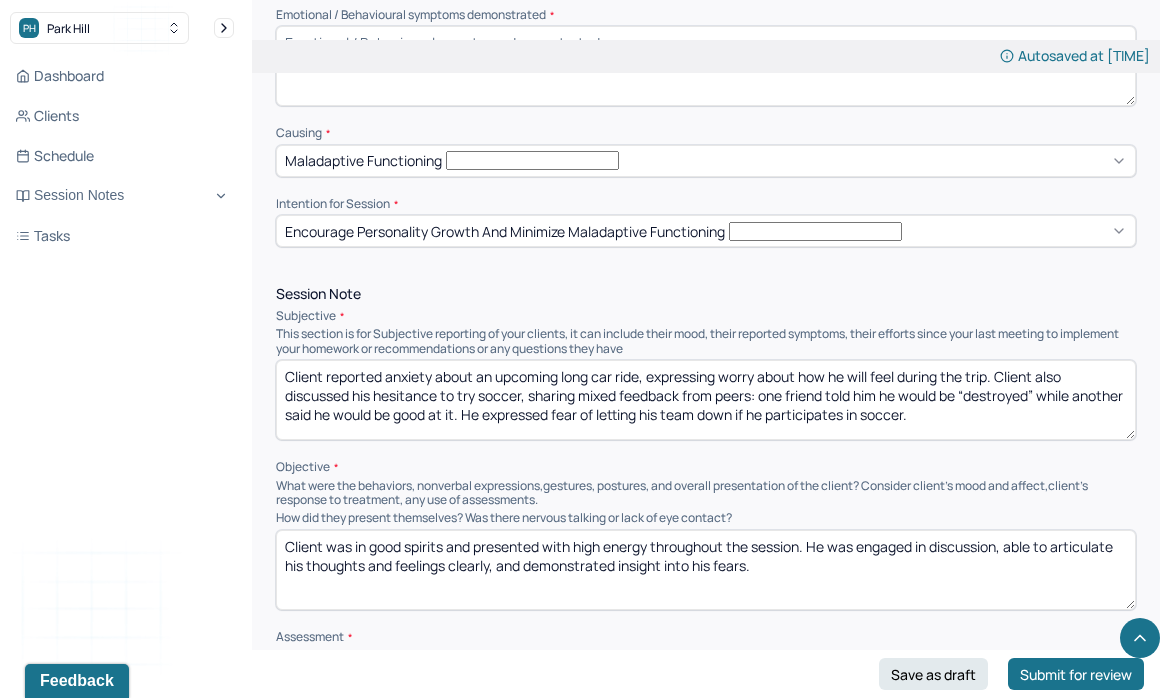 scroll, scrollTop: 802, scrollLeft: 0, axis: vertical 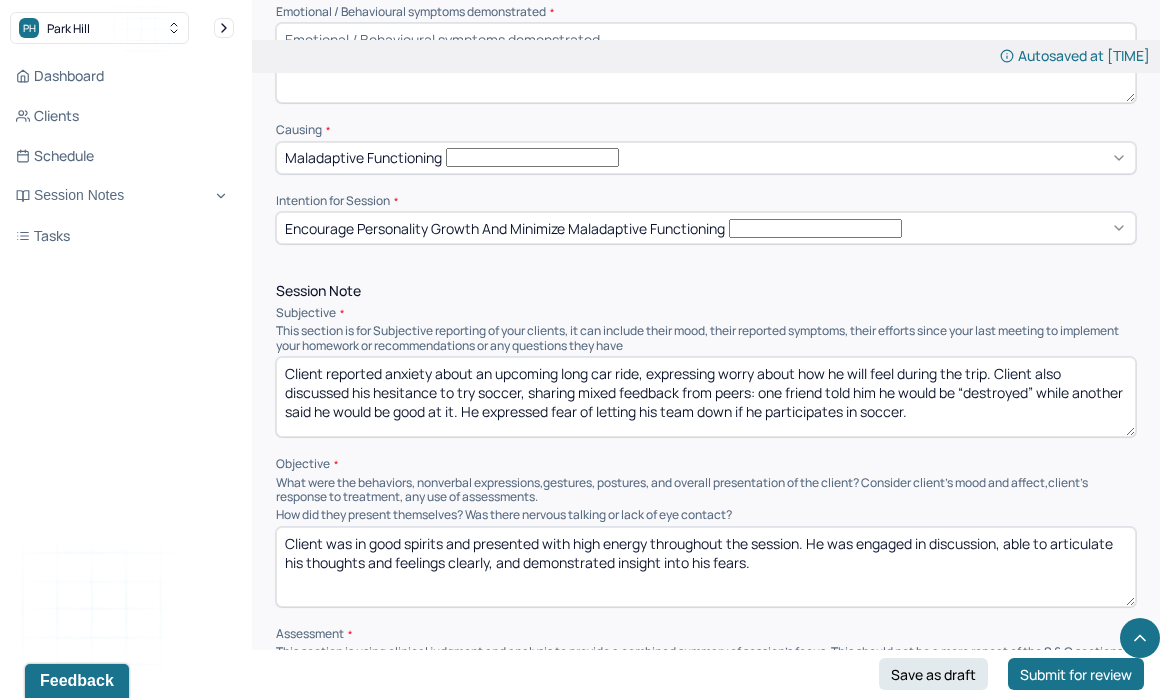 type 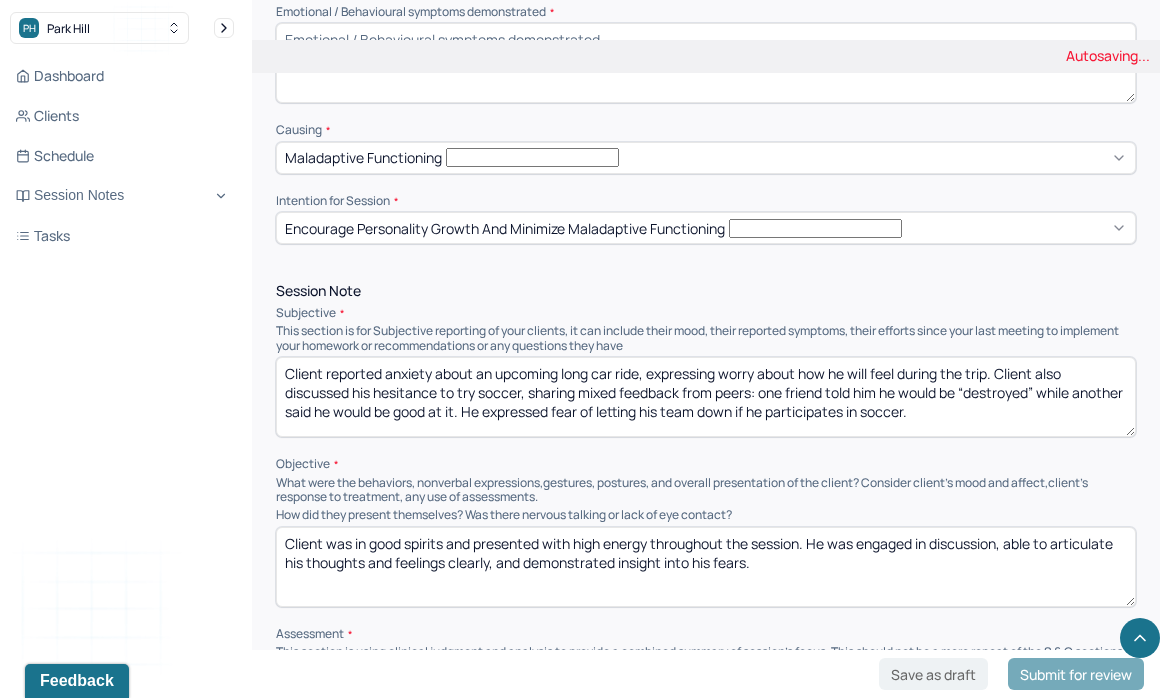 click on "Client reported anxiety about an upcoming long car ride, expressing worry about how he will feel during the trip. Client also discussed his hesitance to try soccer, sharing mixed feedback from peers: one friend told him he would be “destroyed” while another said he would be good at it. He expressed fear of letting his team down if he participates in soccer." at bounding box center (706, 397) 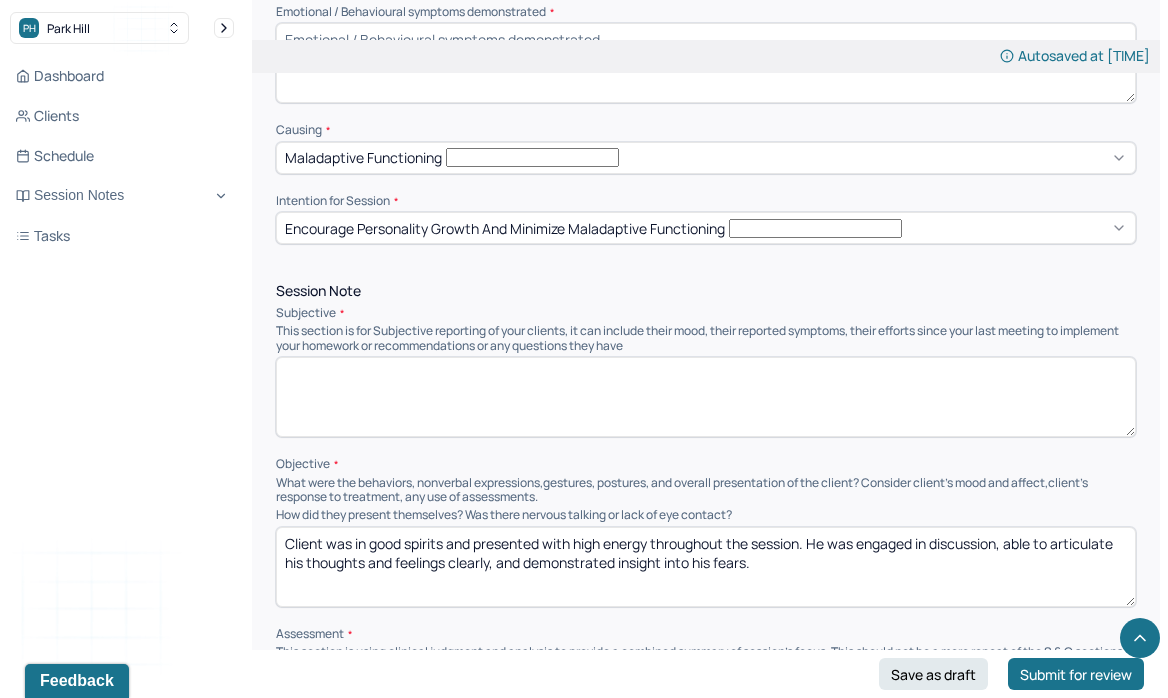 type 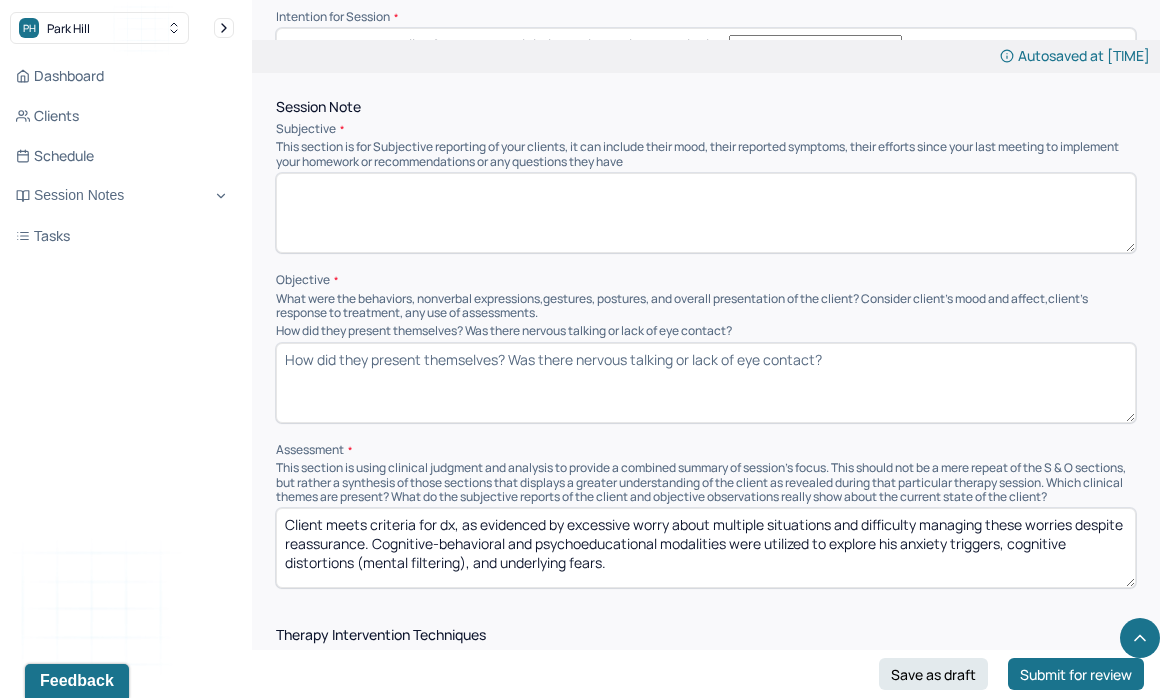 scroll, scrollTop: 988, scrollLeft: 0, axis: vertical 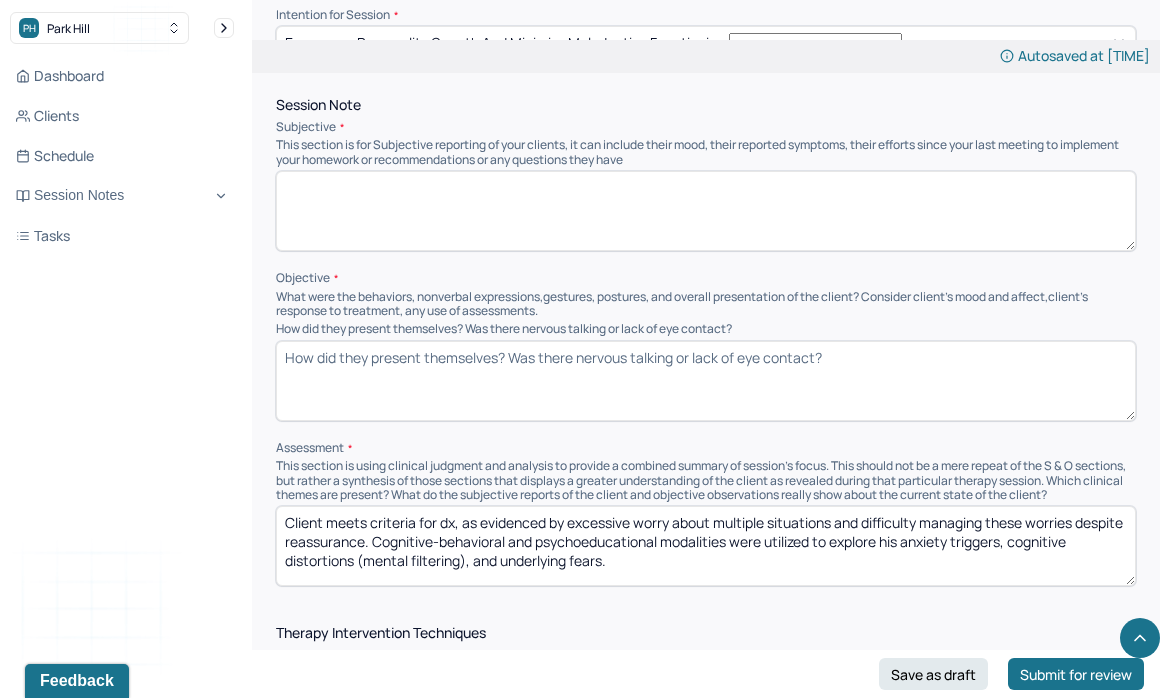 type 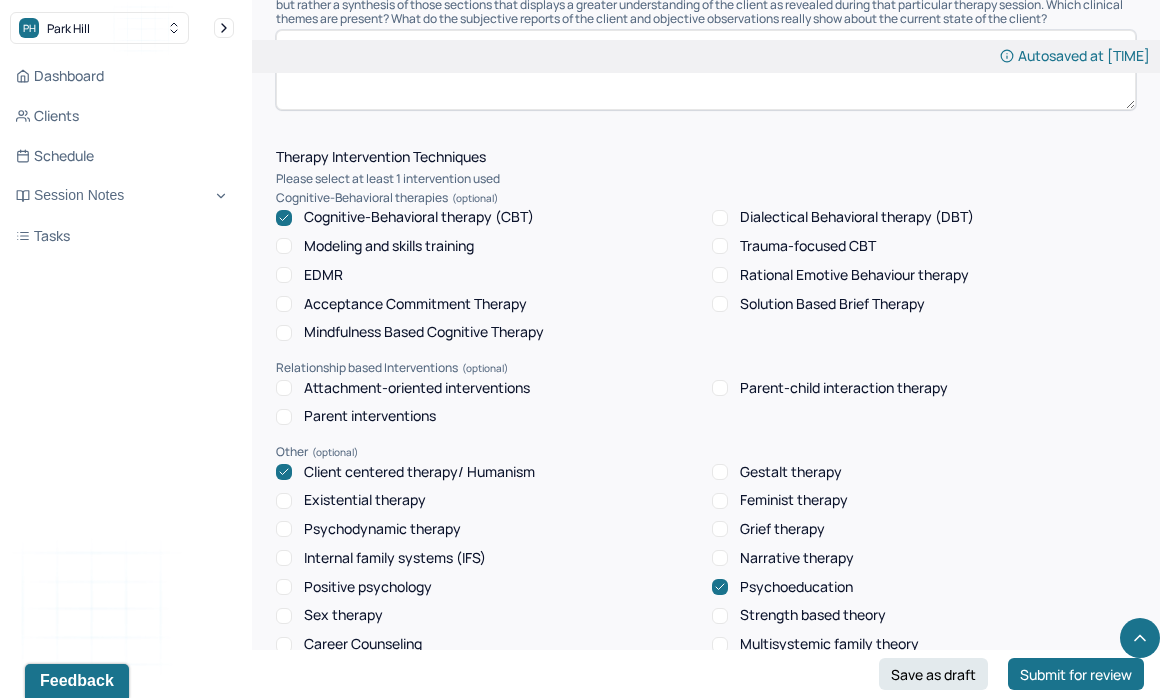 scroll, scrollTop: 1498, scrollLeft: 0, axis: vertical 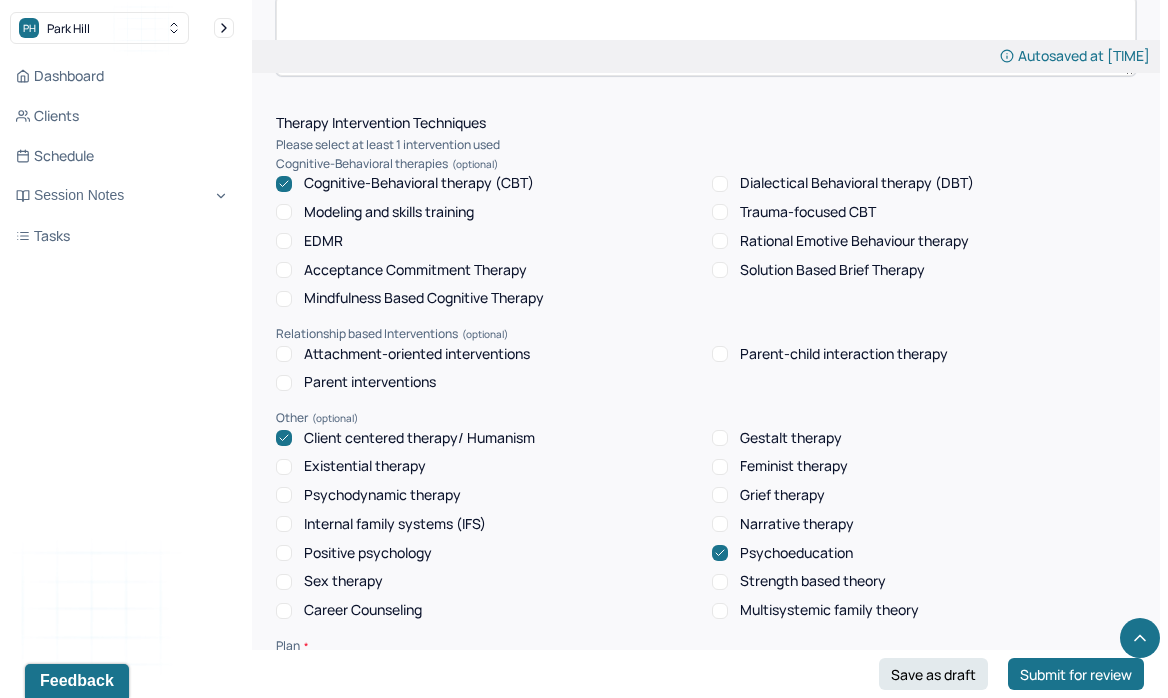 type 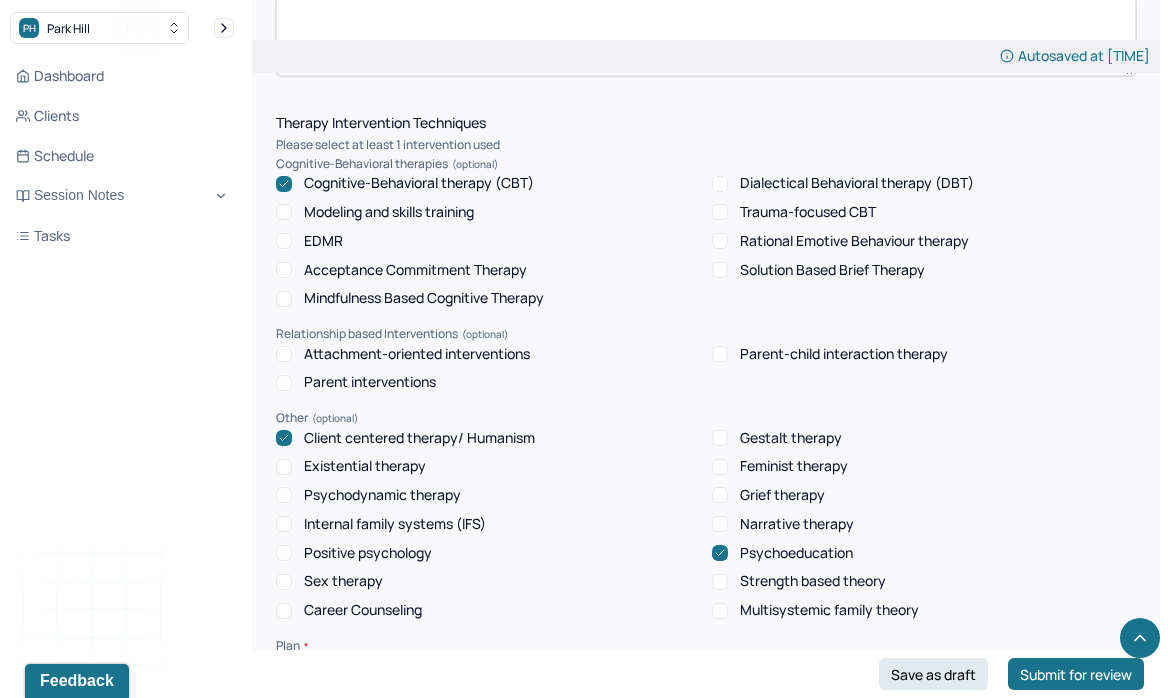 click on "Client centered therapy/ Humanism" at bounding box center (419, 438) 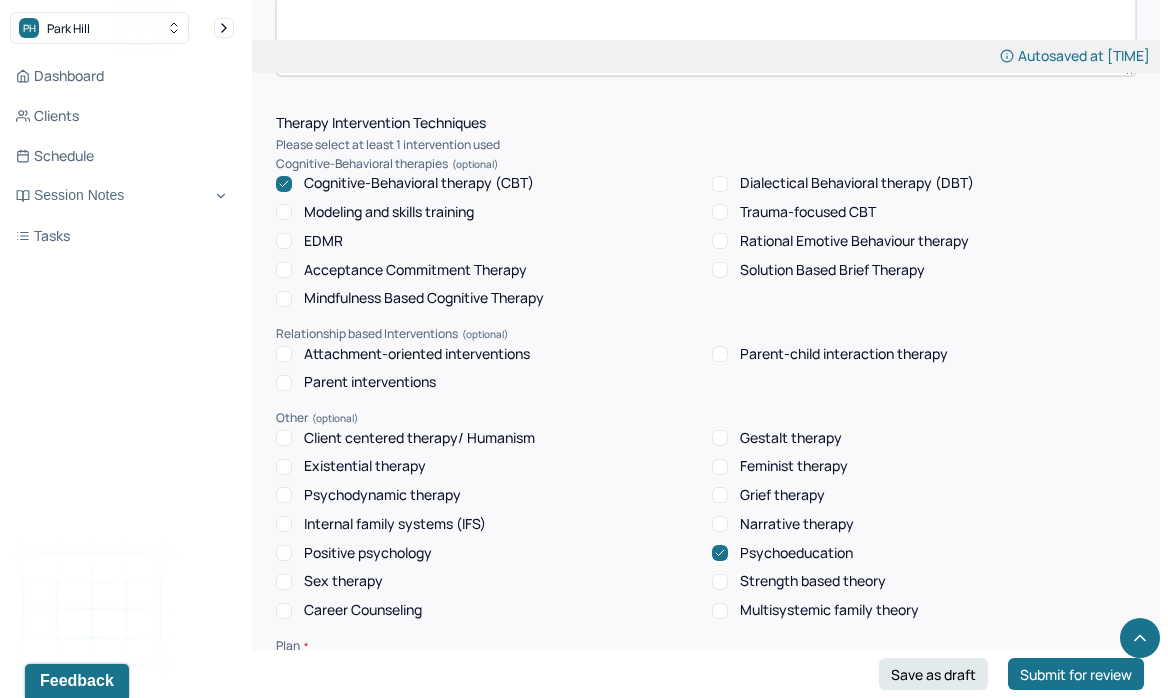 click on "Cognitive-Behavioral therapy (CBT)" at bounding box center [419, 183] 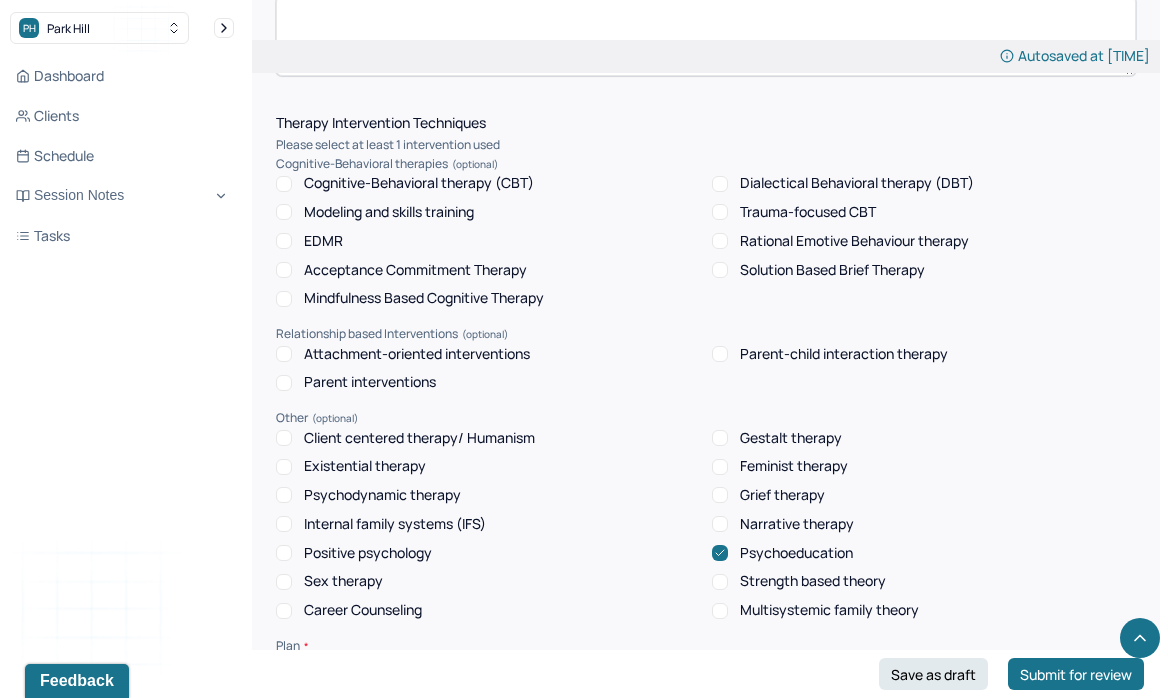 click on "Psychoeducation" at bounding box center [796, 553] 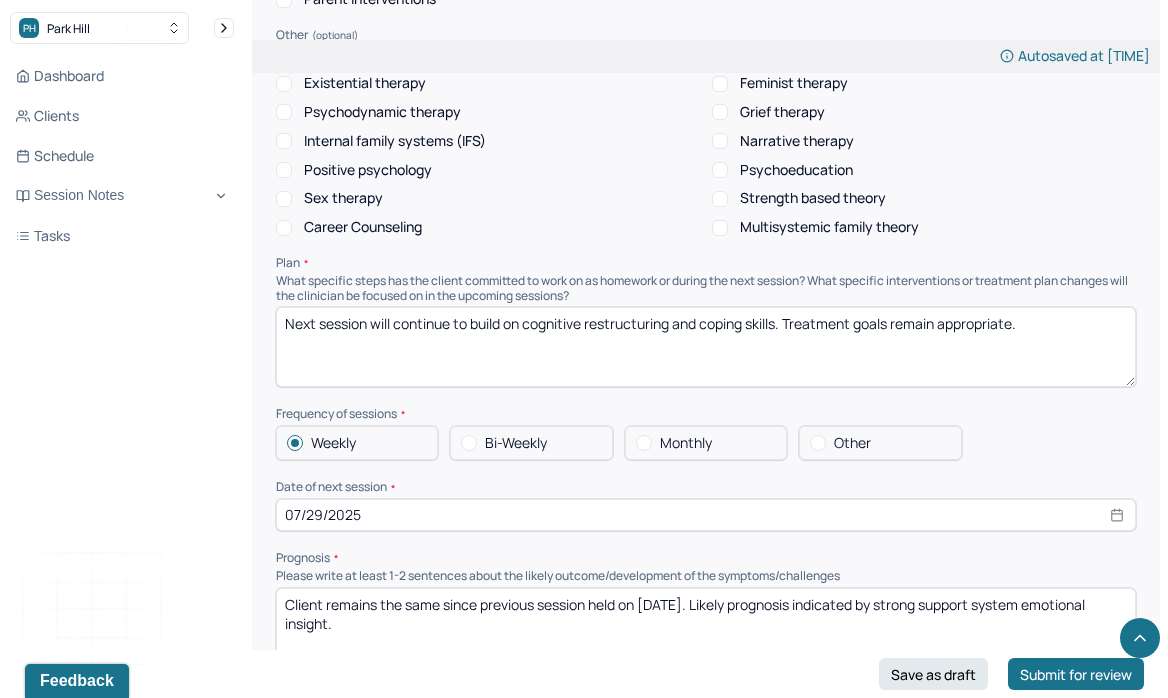 scroll, scrollTop: 2049, scrollLeft: 0, axis: vertical 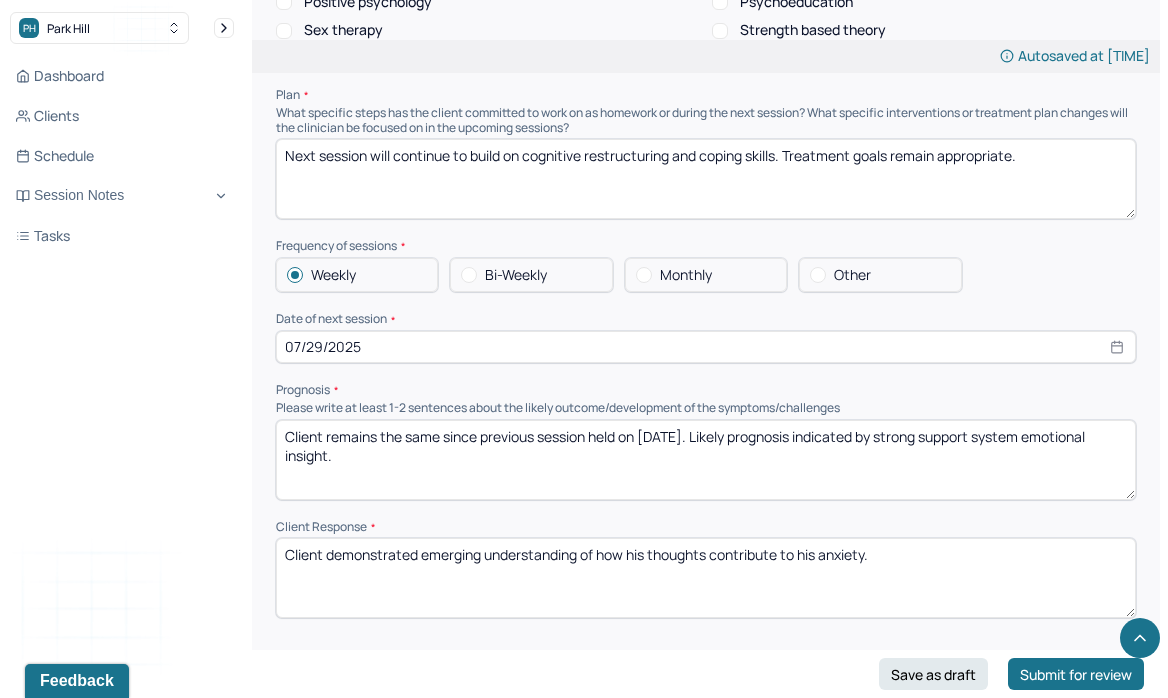 click on "Next session will continue to build on cognitive restructuring and coping skills. Treatment goals remain appropriate." at bounding box center (706, 179) 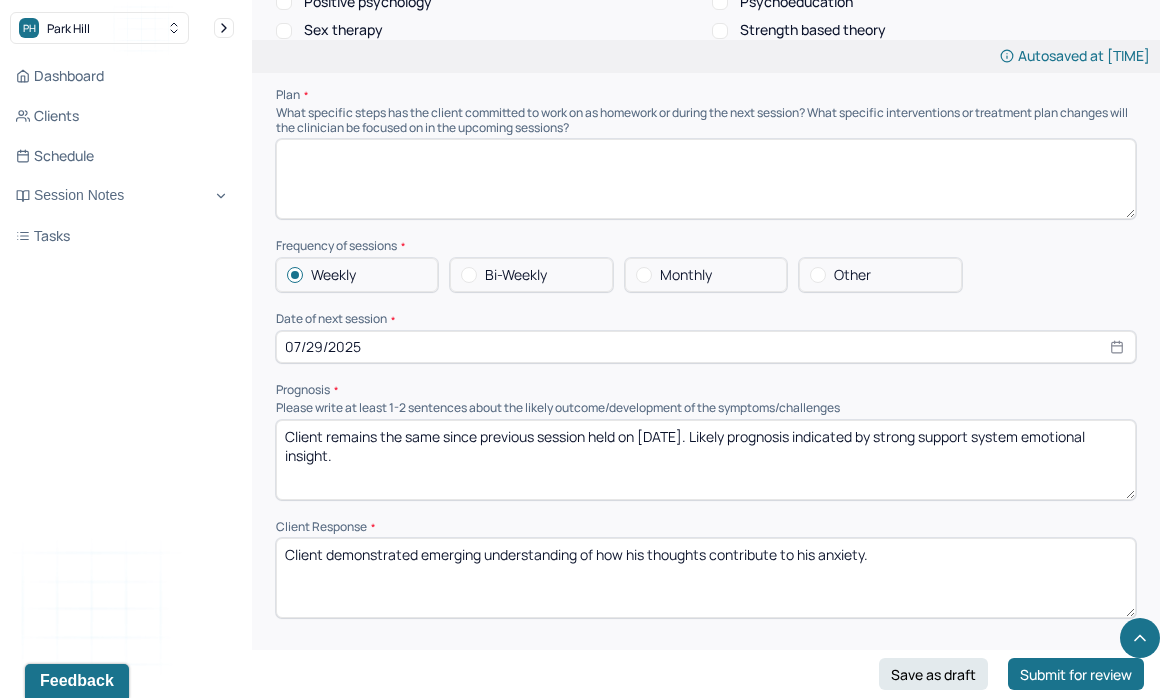 type 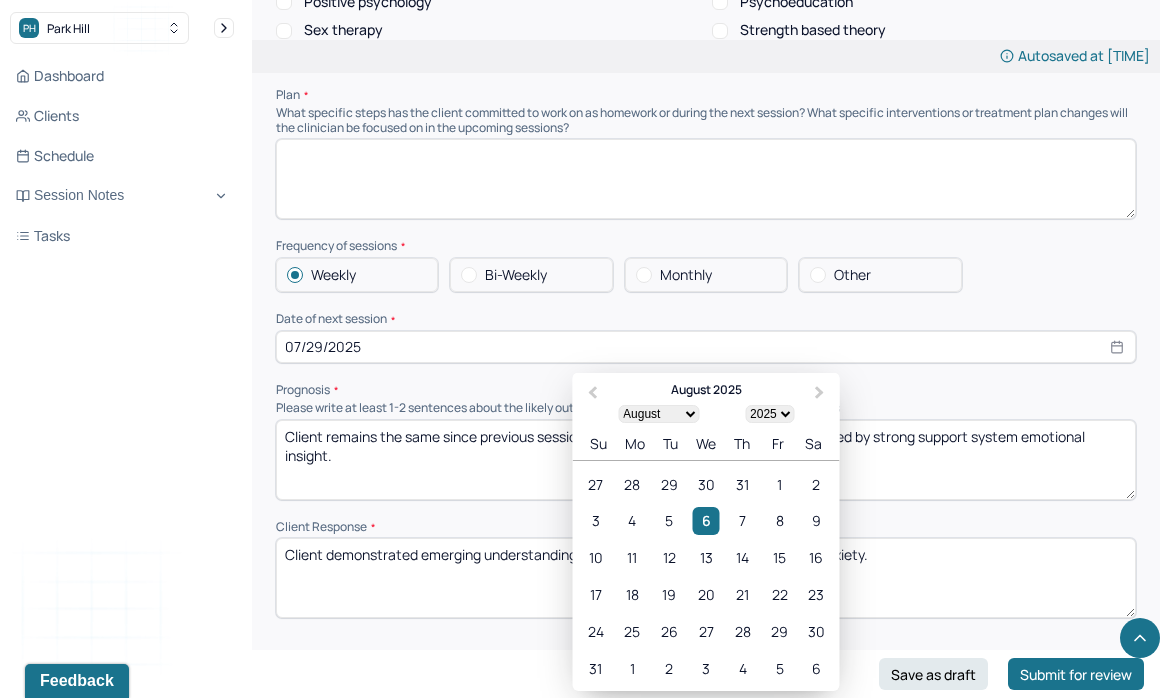 click on "07/29/2025" at bounding box center (706, 347) 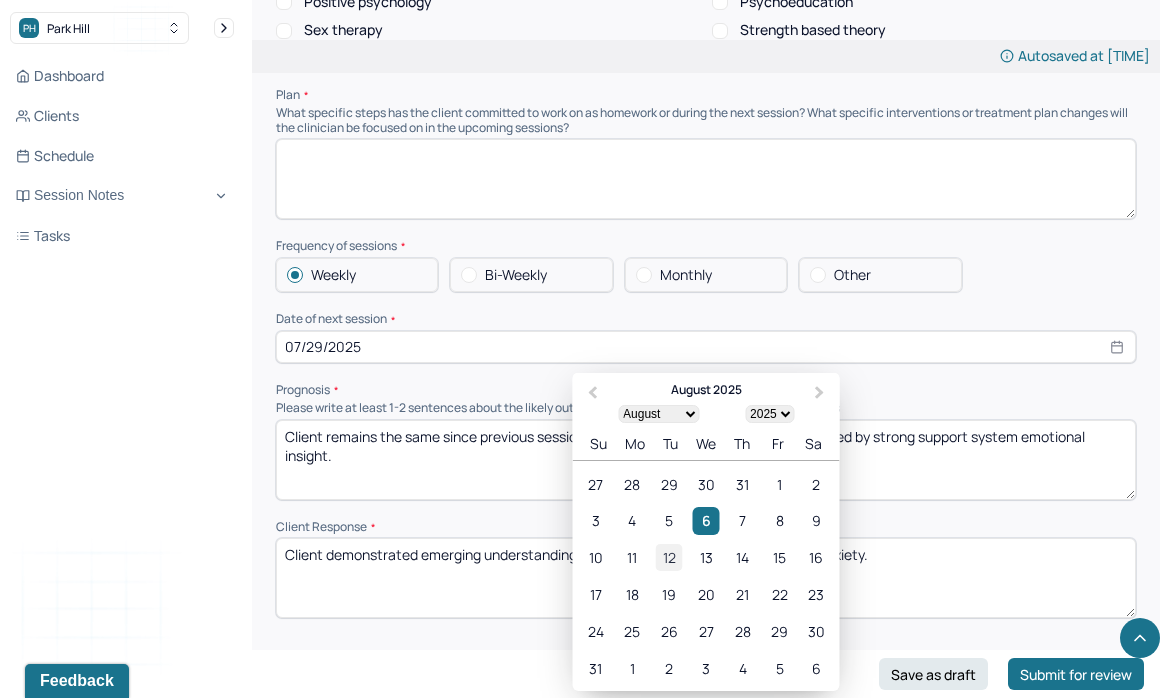 click on "12" at bounding box center [669, 557] 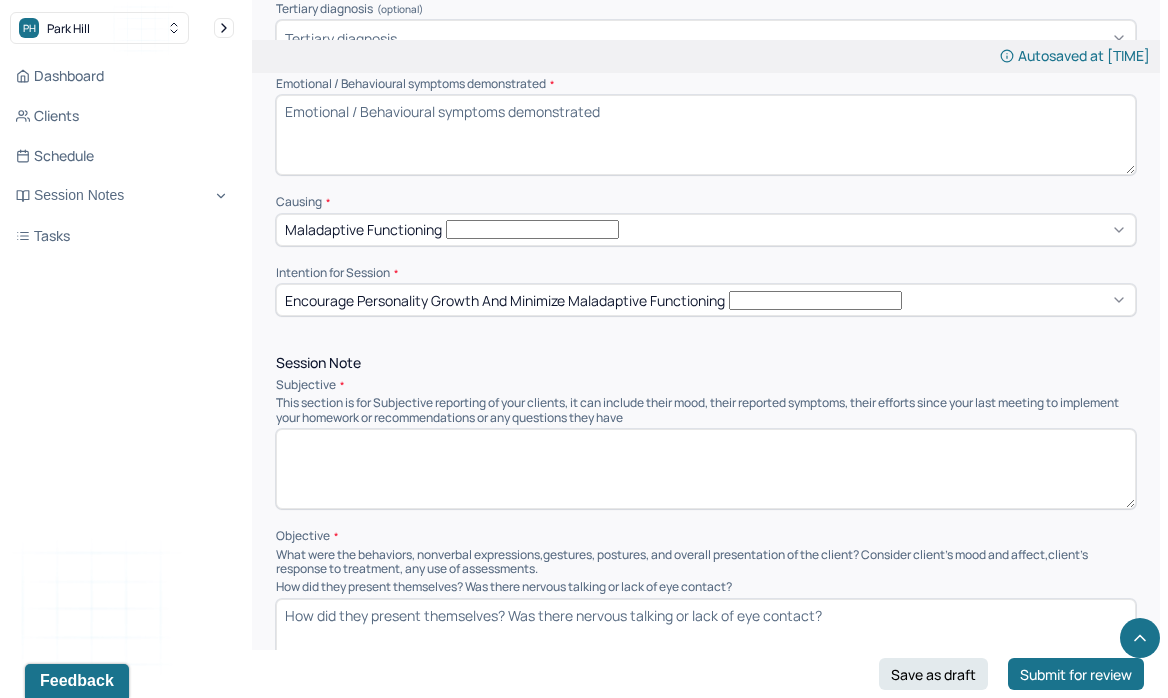 scroll, scrollTop: 0, scrollLeft: 0, axis: both 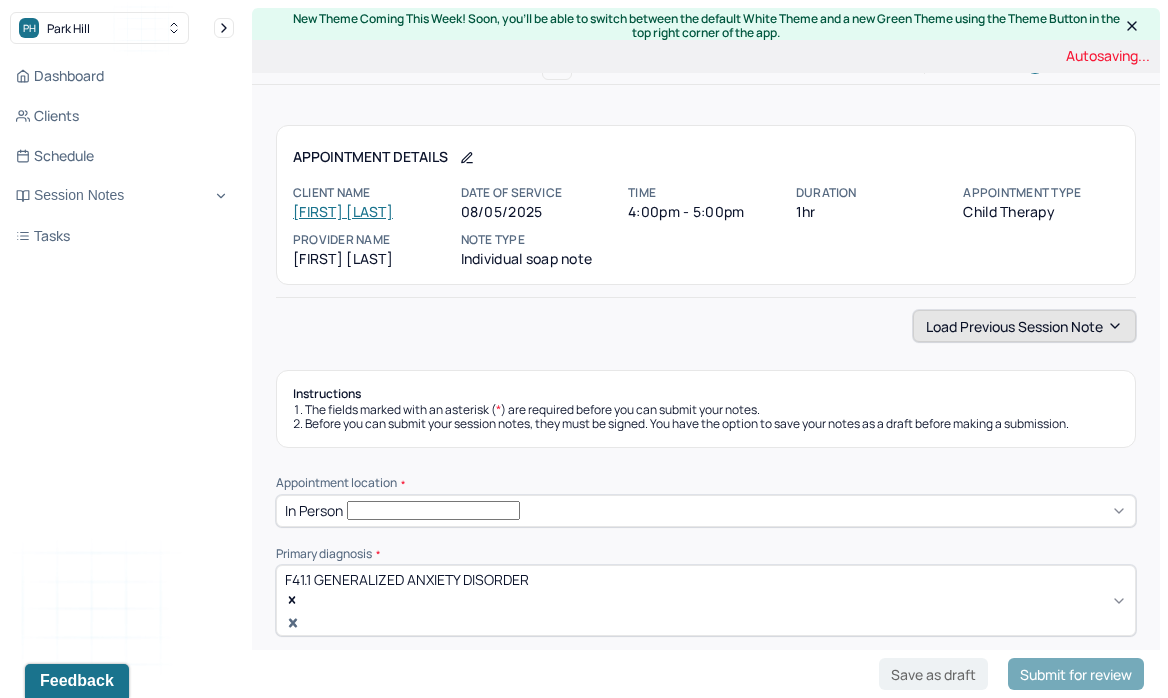 click on "Load previous session note" at bounding box center [1024, 326] 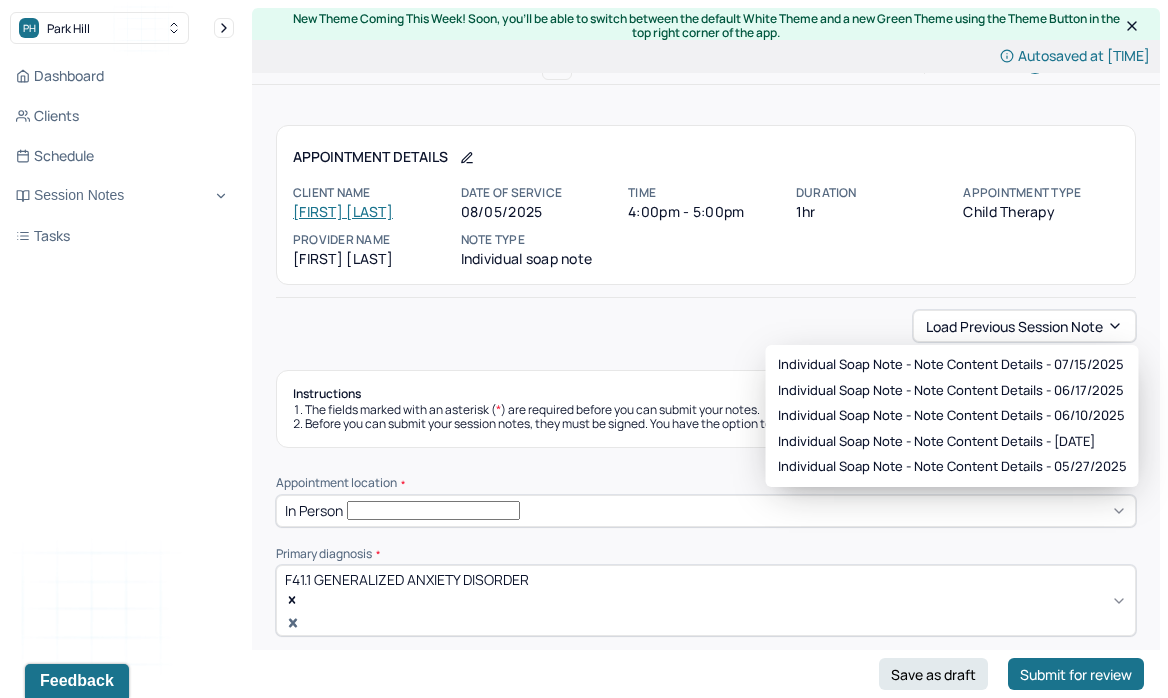 click on "Before you can submit your session notes, they must be signed. You have the option to save your notes as a draft before making a submission." at bounding box center [706, 424] 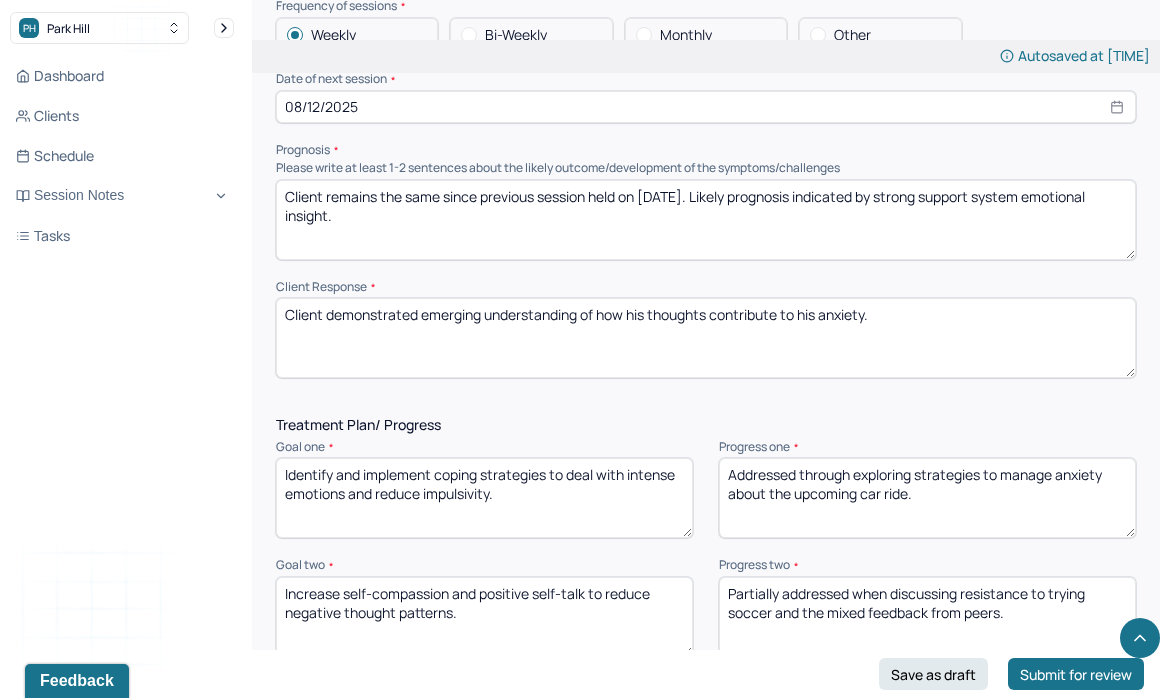scroll, scrollTop: 2290, scrollLeft: 0, axis: vertical 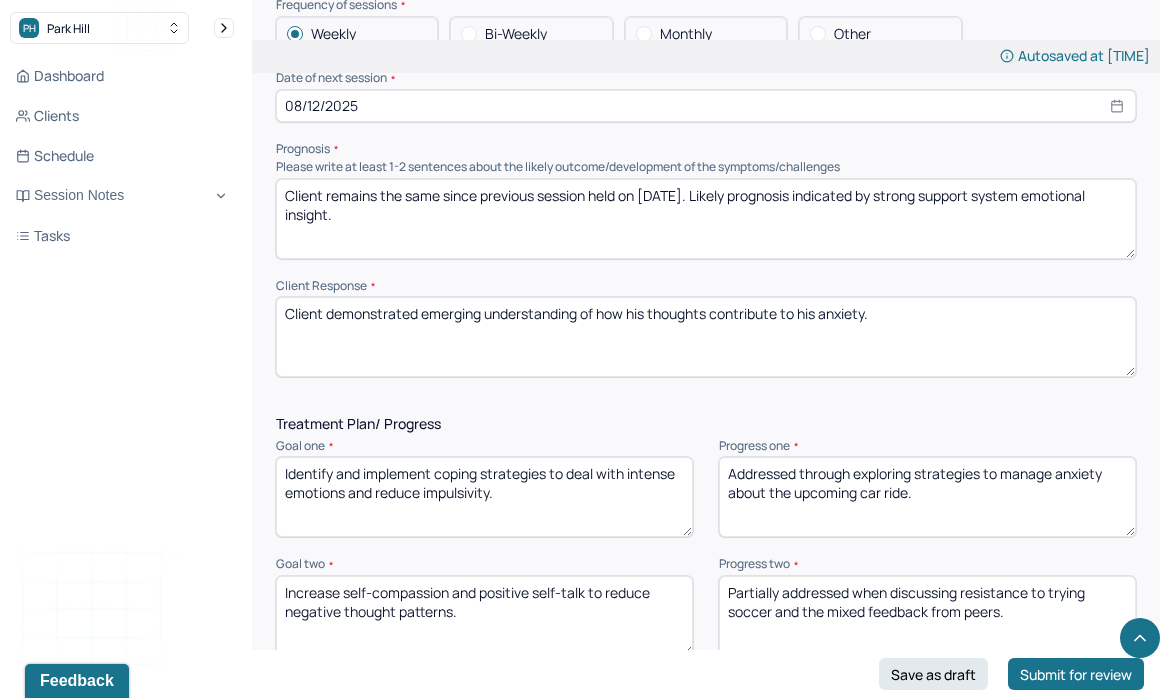 click on "Client remains the same since previous session held on [DATE]. Likely prognosis indicated by strong support system emotional insight." at bounding box center (706, 219) 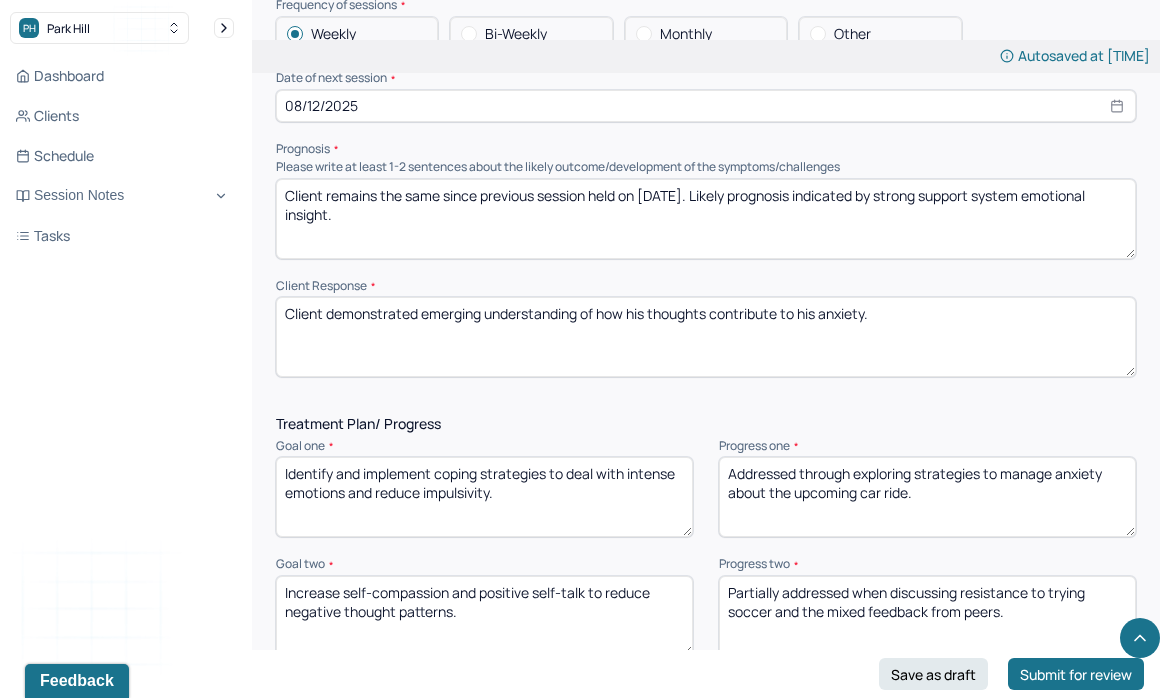 type on "Client remains the same since previous session held on [DATE]. Likely prognosis indicated by strong support system emotional insight." 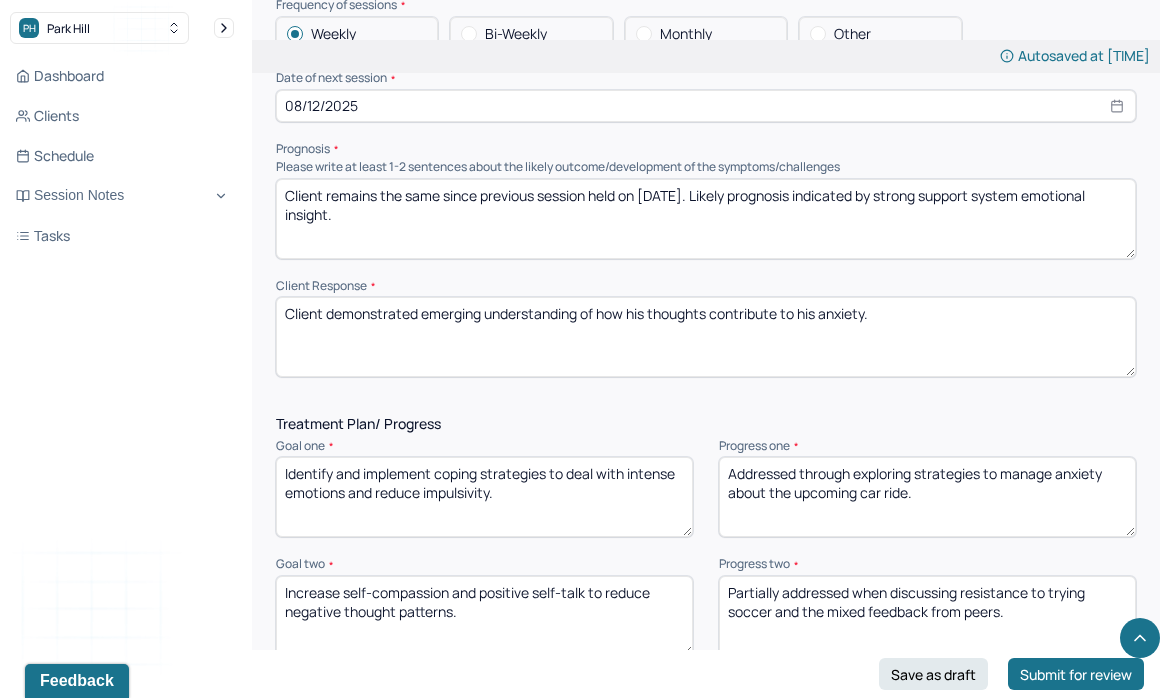 click on "Client demonstrated emerging understanding of how his thoughts contribute to his anxiety." at bounding box center [706, 337] 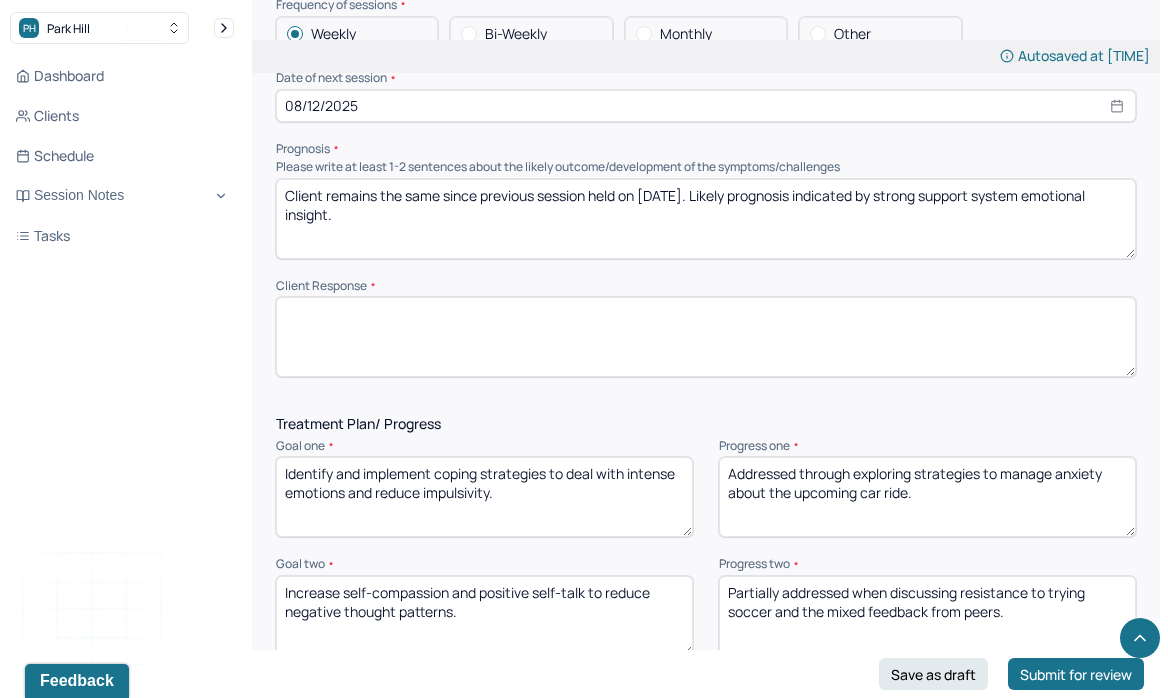 type 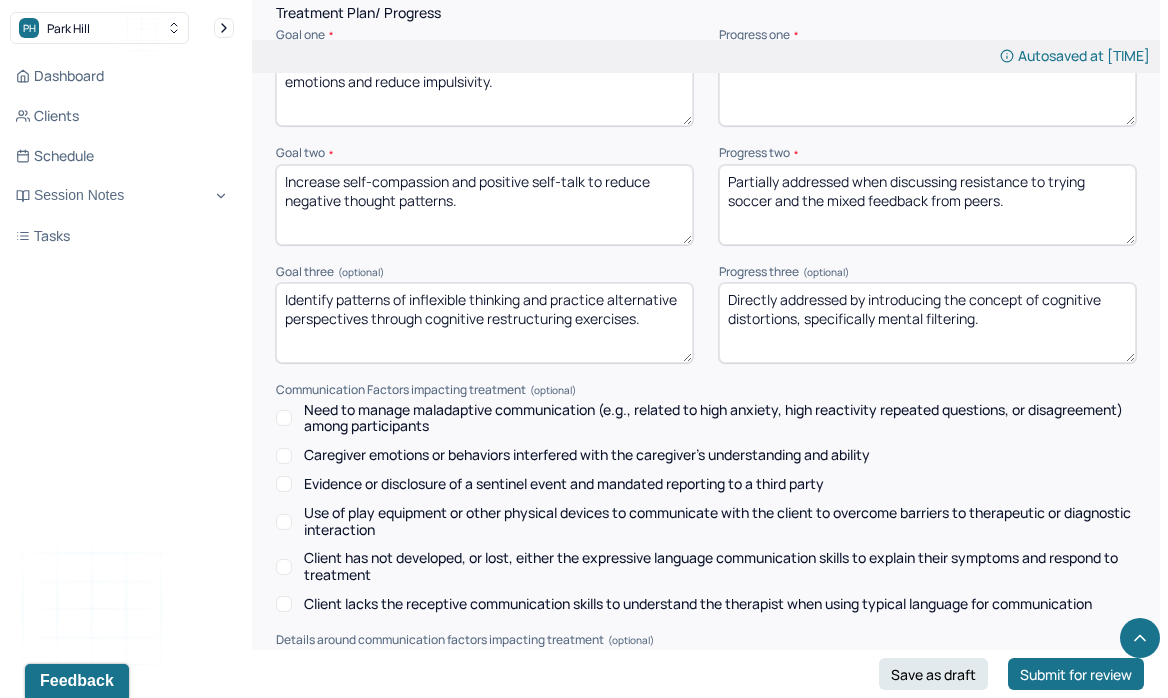scroll, scrollTop: 2704, scrollLeft: 0, axis: vertical 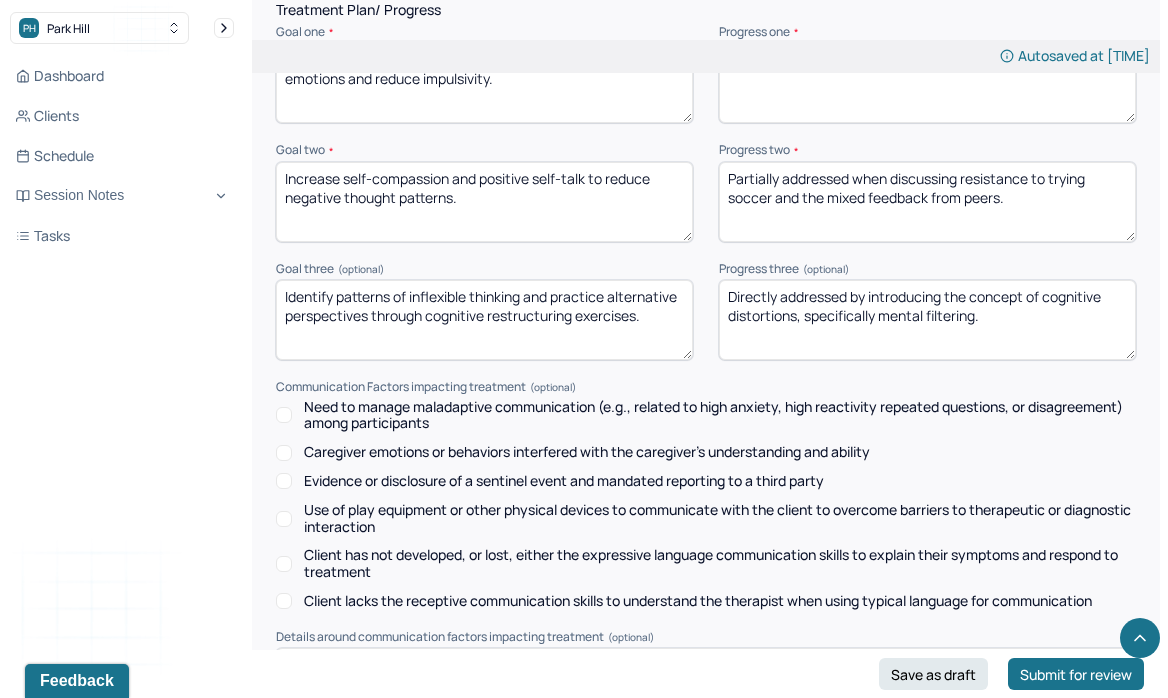 type 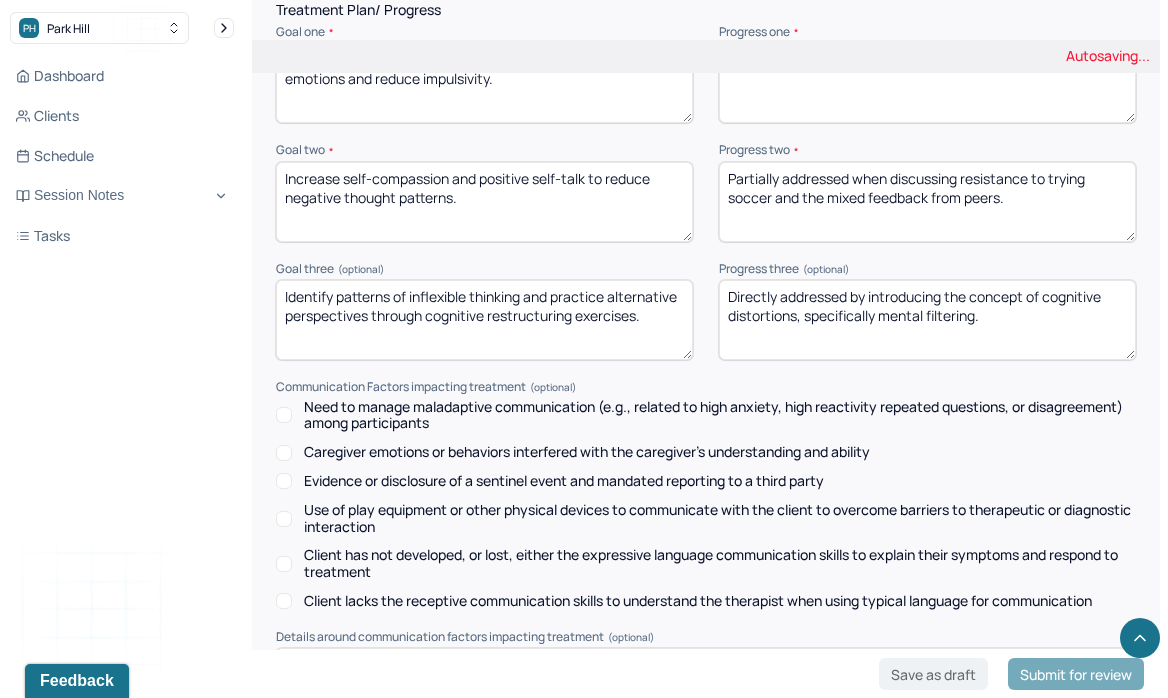click on "Directly addressed by introducing the concept of cognitive distortions, specifically mental filtering." at bounding box center (927, 320) 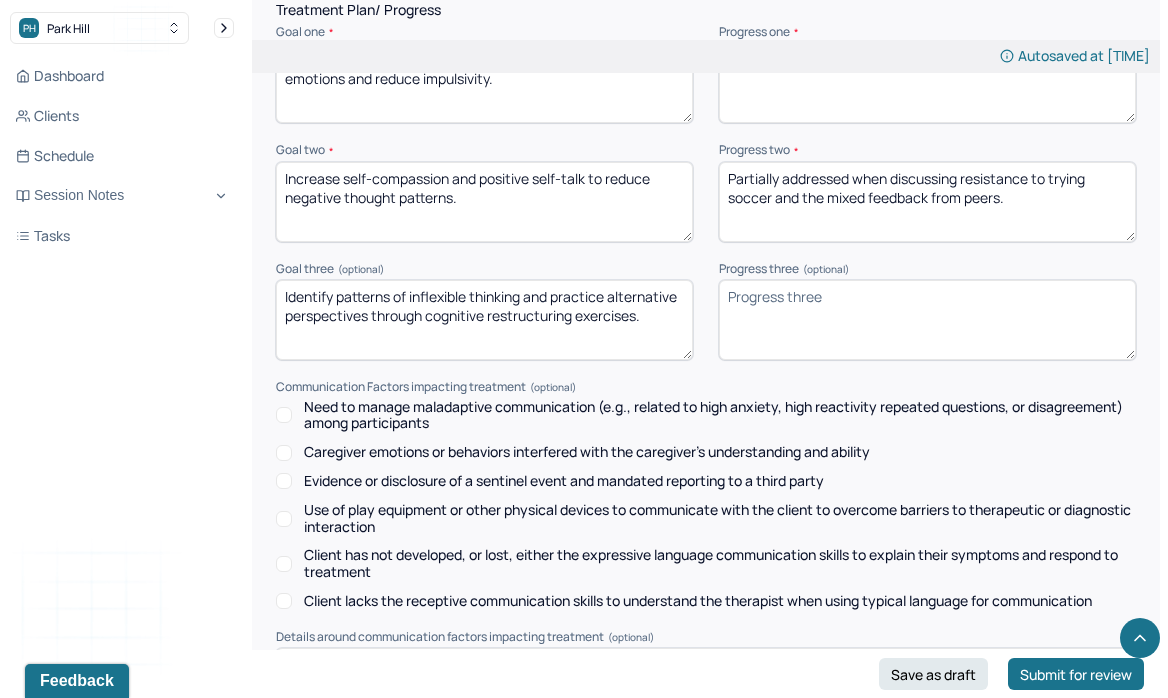 type 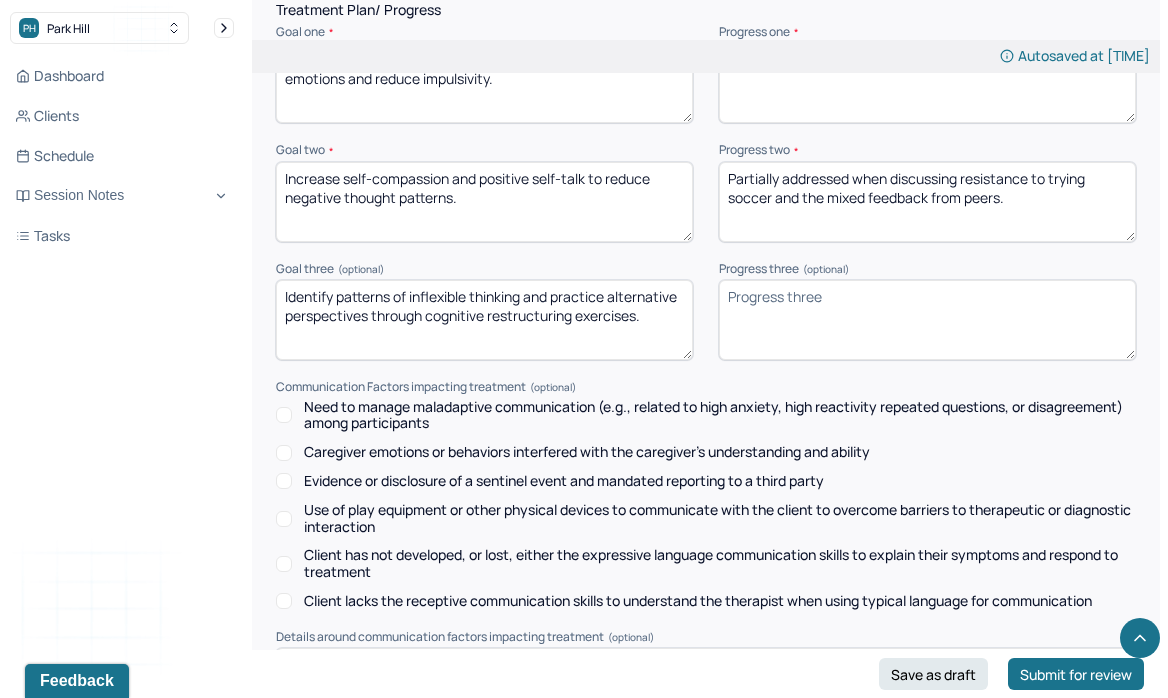 click on "Partially addressed when discussing resistance to trying soccer and the mixed feedback from peers." at bounding box center [927, 202] 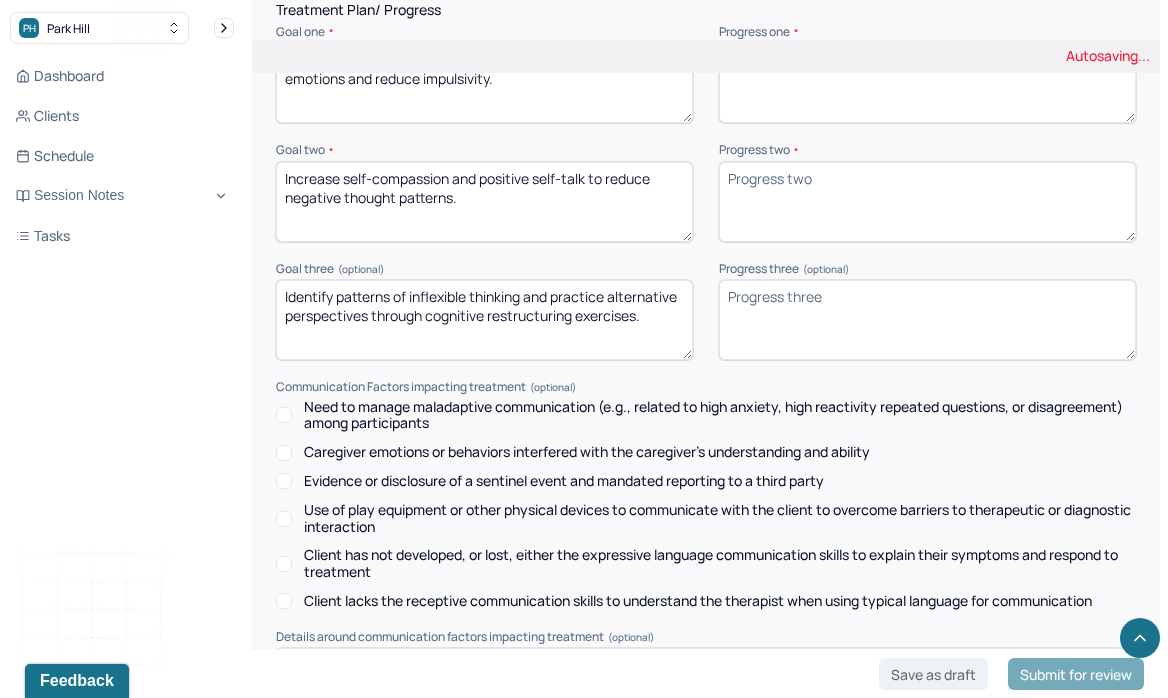 type 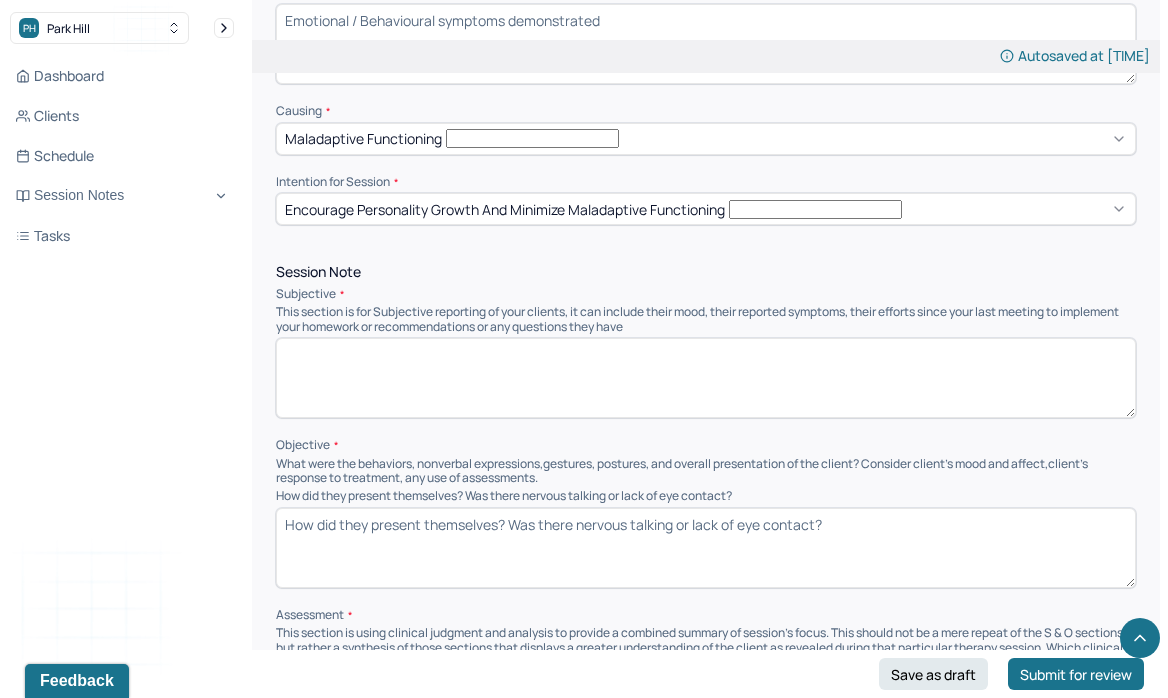 scroll, scrollTop: 822, scrollLeft: 0, axis: vertical 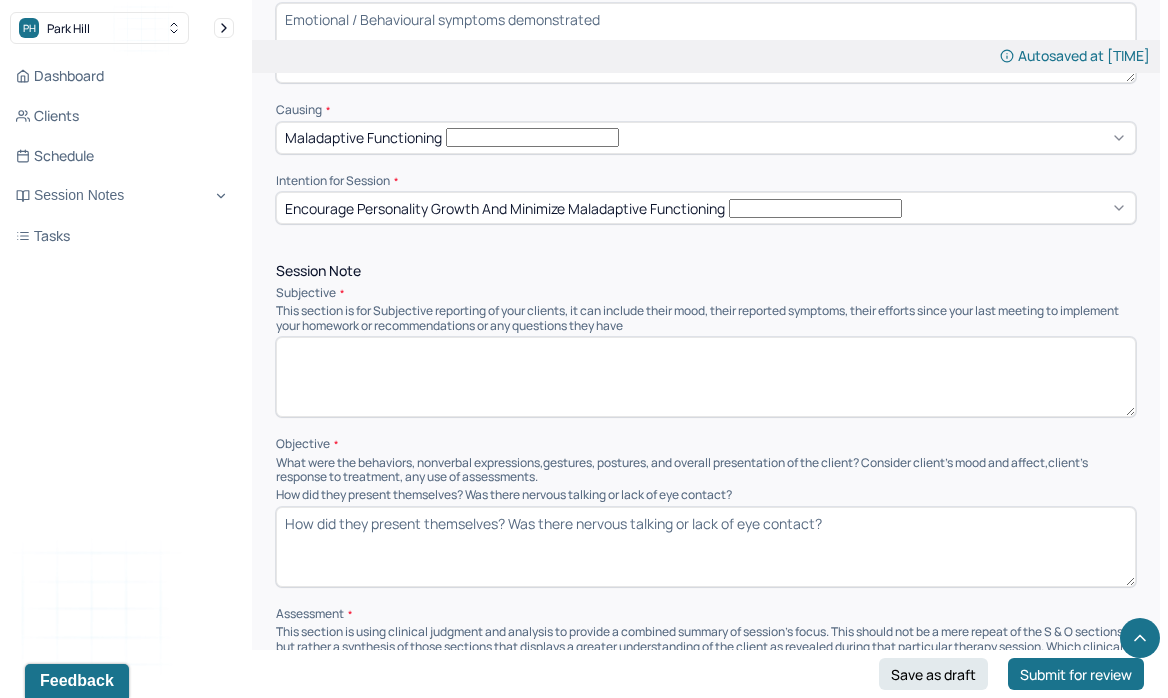 click on "Objective" at bounding box center [706, 444] 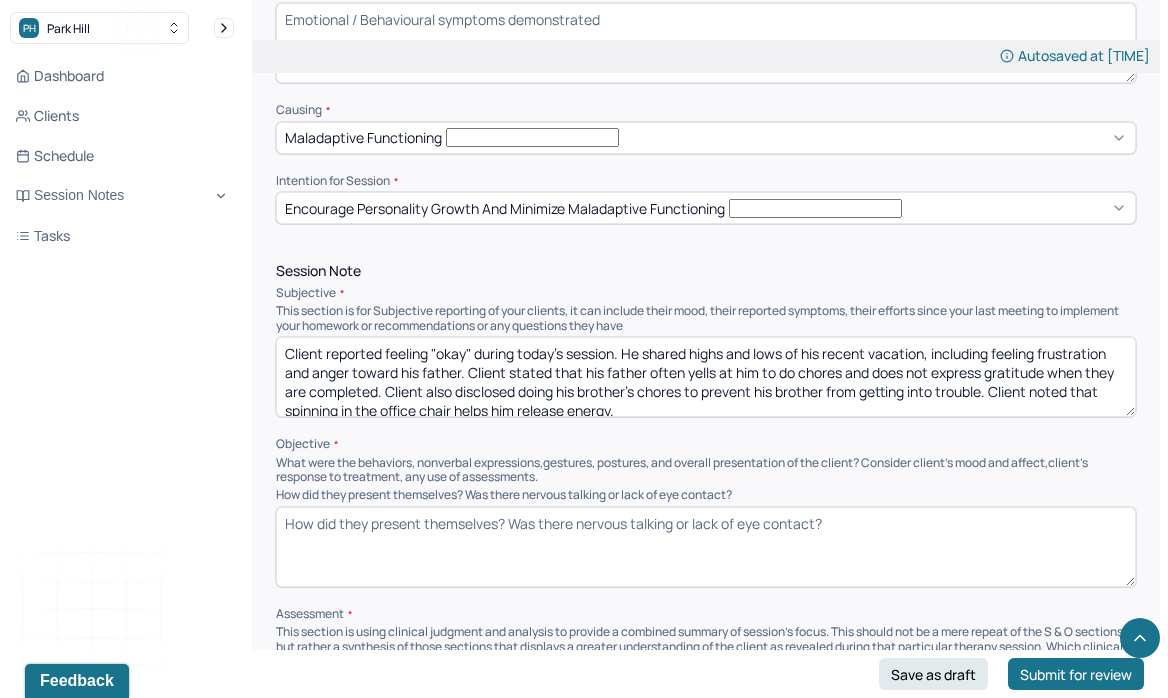 scroll, scrollTop: 9, scrollLeft: 0, axis: vertical 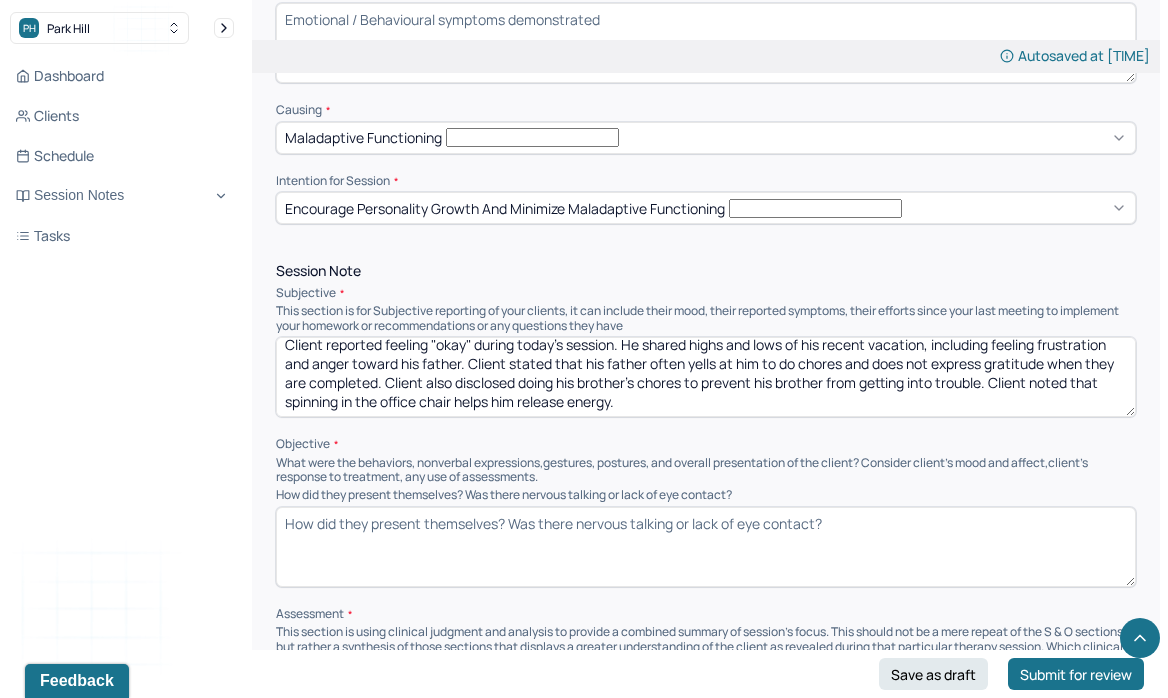 type on "Client reported feeling "okay" during today’s session. He shared highs and lows of his recent vacation, including feeling frustration and anger toward his father. Client stated that his father often yells at him to do chores and does not express gratitude when they are completed. Client also disclosed doing his brother's chores to prevent his brother from getting into trouble. Client noted that spinning in the office chair helps him release energy." 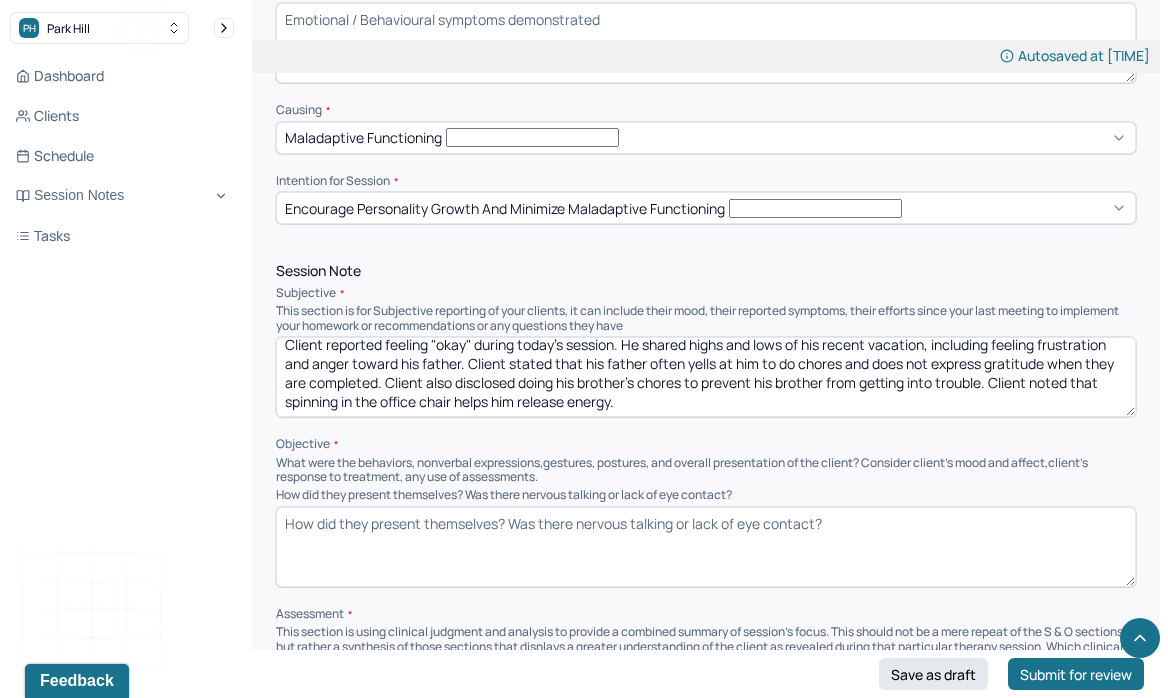 click on "How did they present themselves? Was there nervous talking or lack of eye contact?" at bounding box center (706, 547) 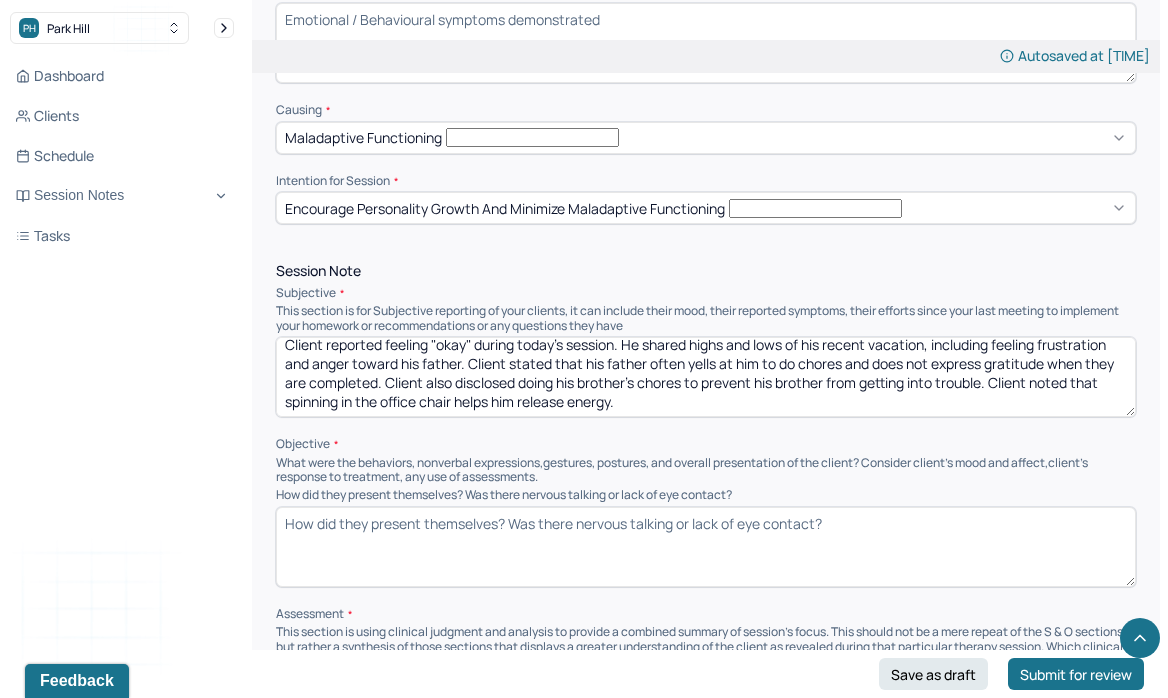 paste on "Client presented with high energy, appeared cheerful and playful, and seemed to enjoy exploring the office environment. Client demonstrated a confident demeanor when discussing his success in board games with his father, stating he "crushed him." Client left the room to use the bathroom shortly after discussing feelings about his parent, which may have indicated discomfort or avoidance of emotional vulnerability." 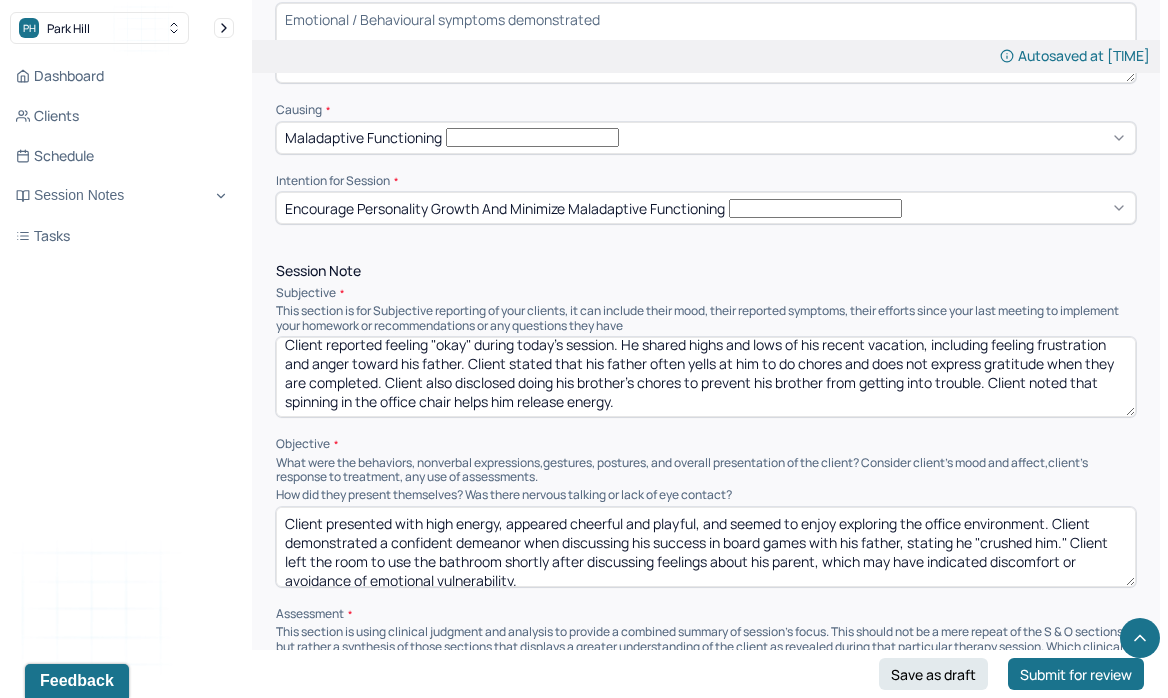 scroll, scrollTop: 3, scrollLeft: 0, axis: vertical 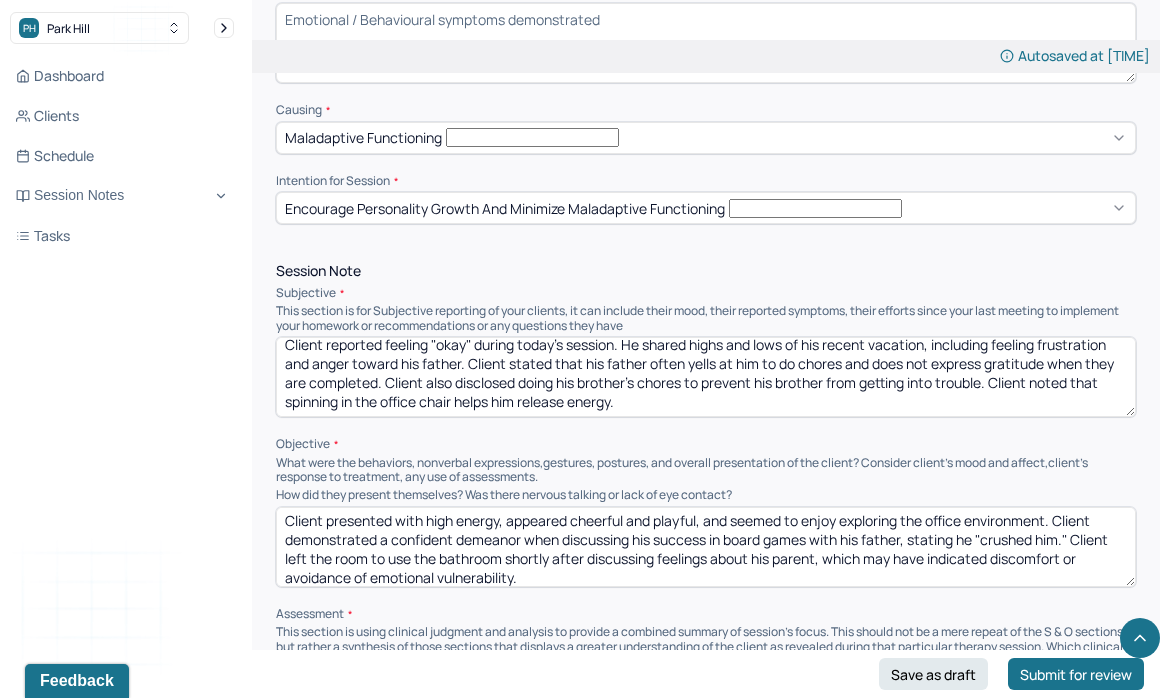 type on "Client presented with high energy, appeared cheerful and playful, and seemed to enjoy exploring the office environment. Client demonstrated a confident demeanor when discussing his success in board games with his father, stating he "crushed him." Client left the room to use the bathroom shortly after discussing feelings about his parent, which may have indicated discomfort or avoidance of emotional vulnerability." 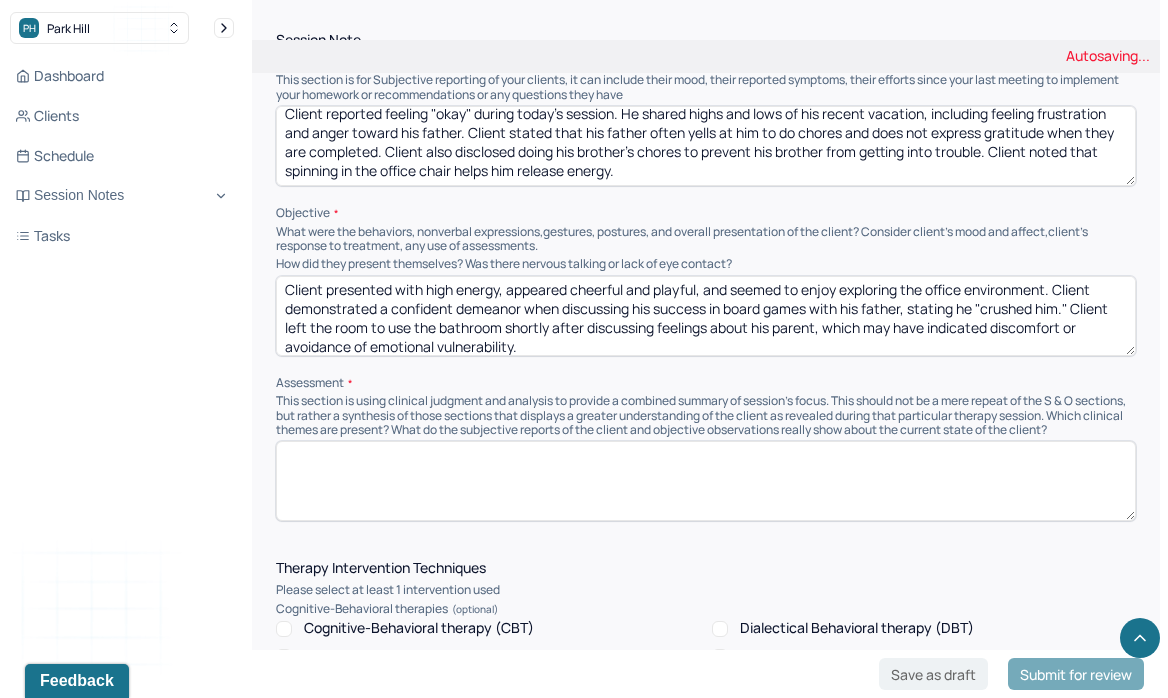 scroll, scrollTop: 1146, scrollLeft: 0, axis: vertical 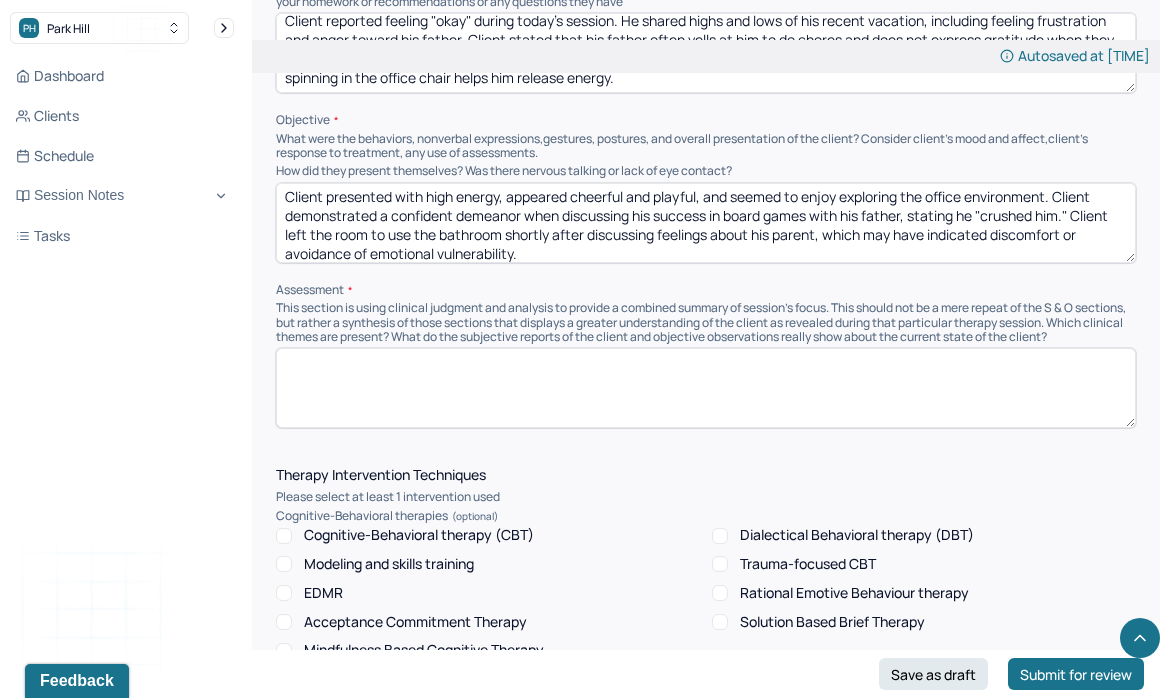 click at bounding box center [706, 388] 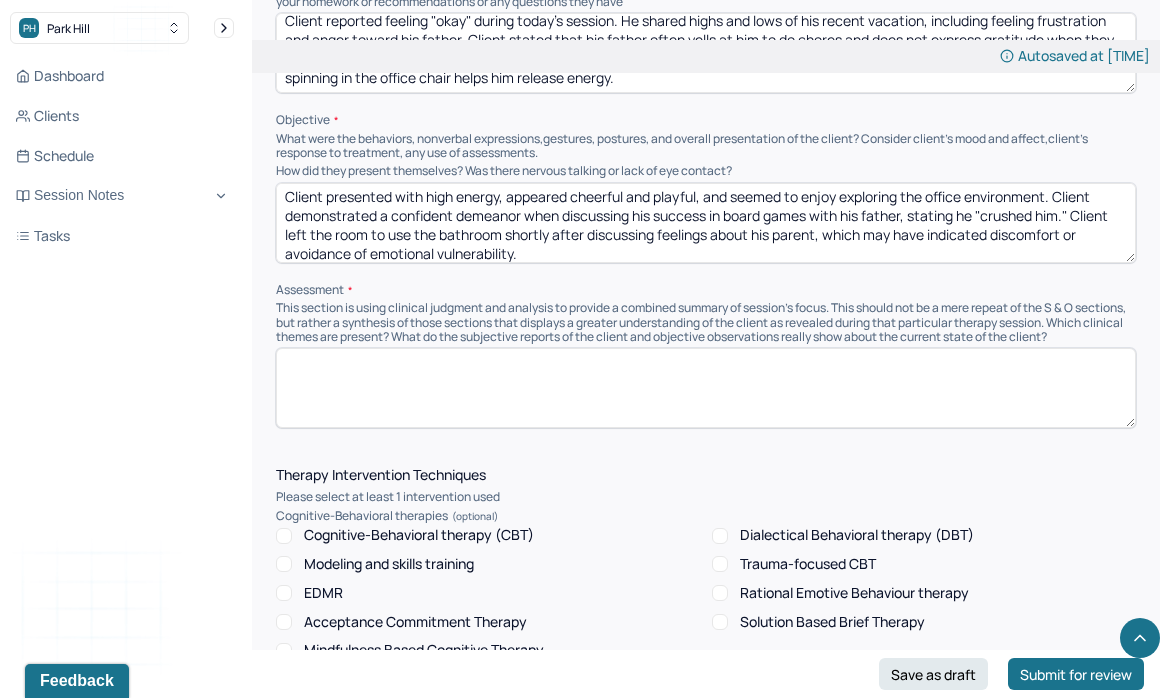 paste on "Client presents with symptoms consistent with Generalized Anxiety Disorder (GAD), including excessive worry about family dynamics and a heightened sense of responsibilit" 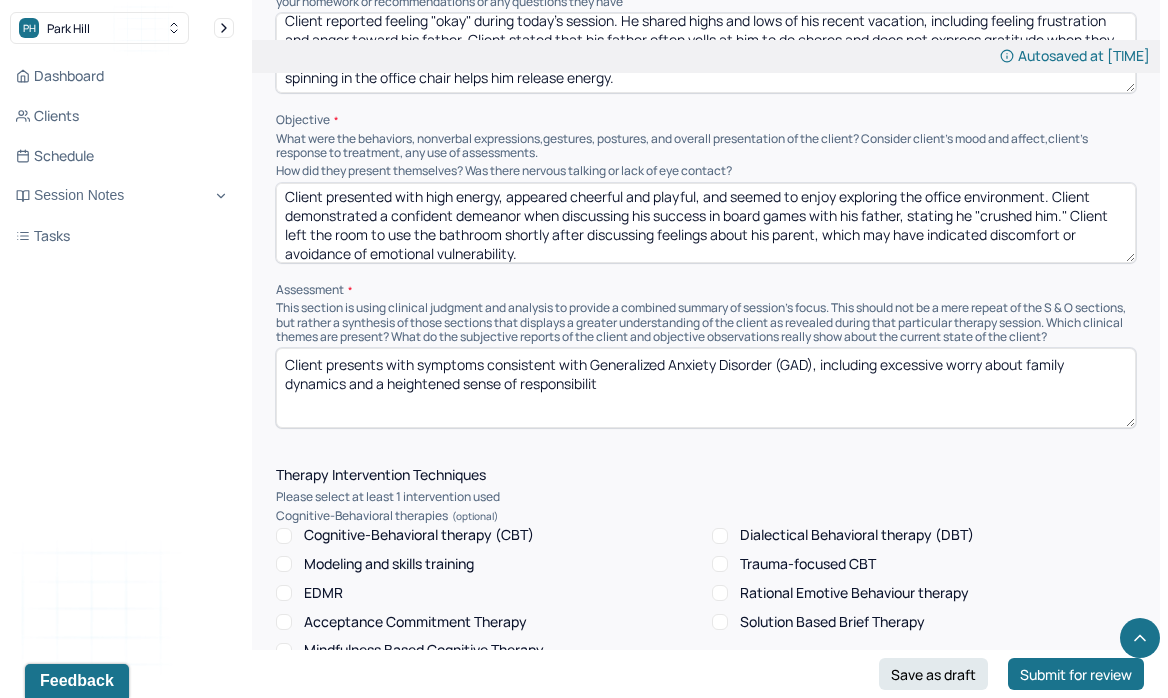 drag, startPoint x: 328, startPoint y: 342, endPoint x: 380, endPoint y: 337, distance: 52.23983 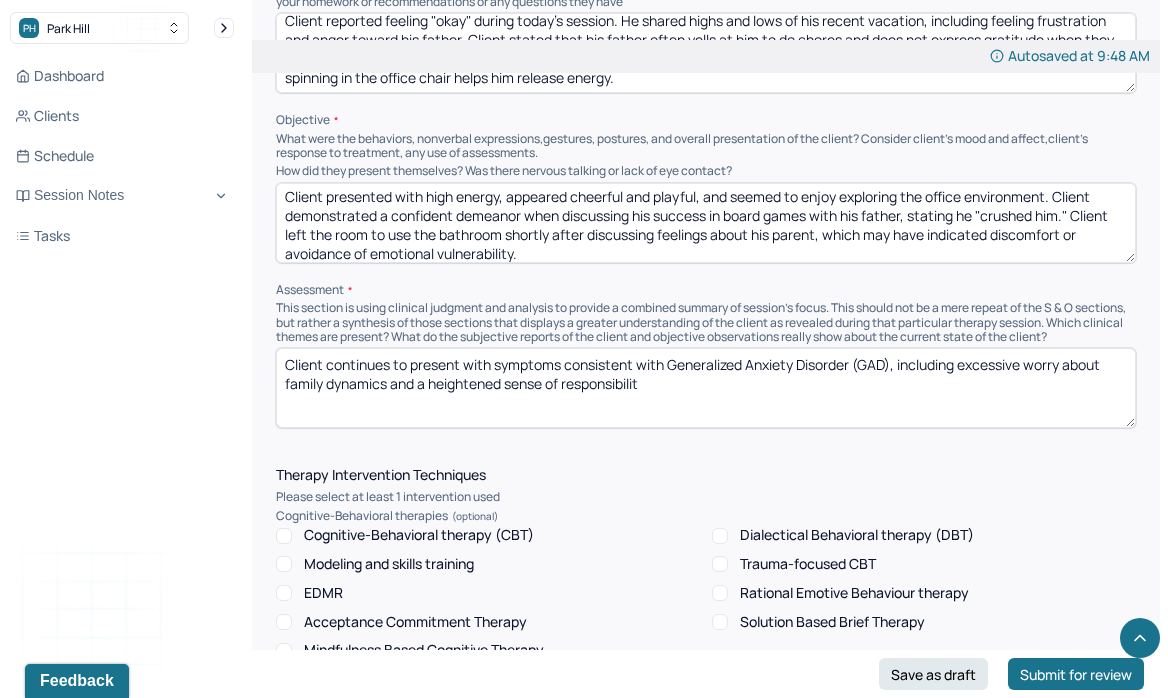 drag, startPoint x: 669, startPoint y: 341, endPoint x: 892, endPoint y: 335, distance: 223.0807 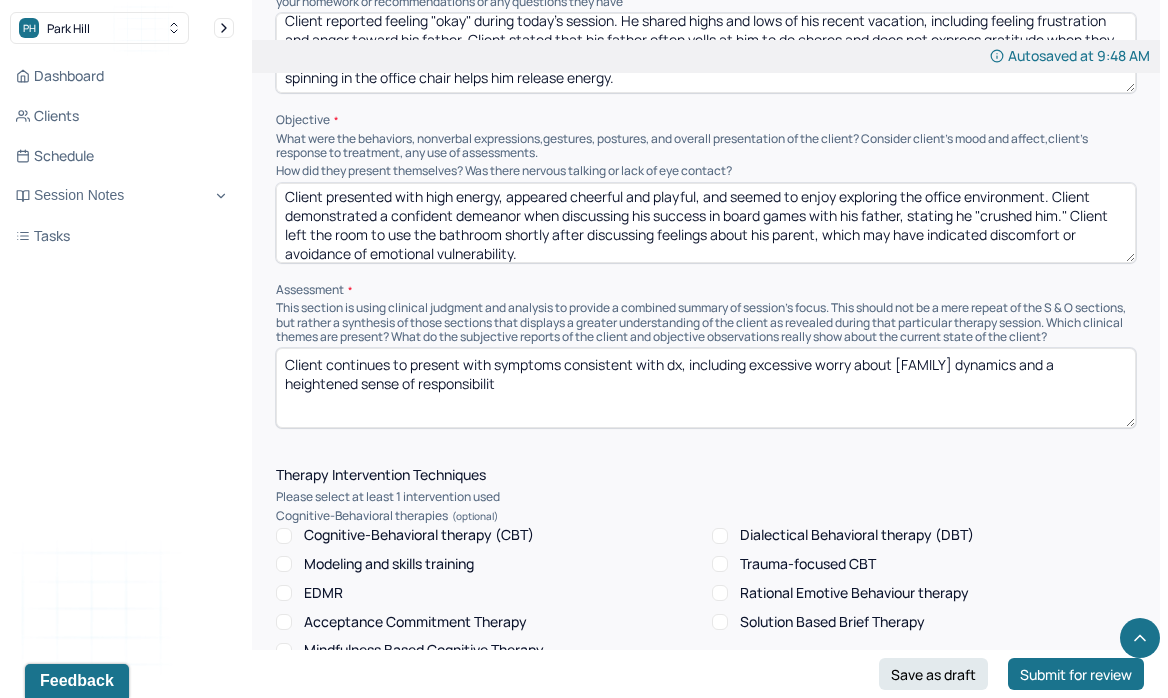 click on "Client continues to present with symptoms consistent with dx, including excessive worry about [FAMILY] dynamics and a heightened sense of responsibilit" at bounding box center [706, 388] 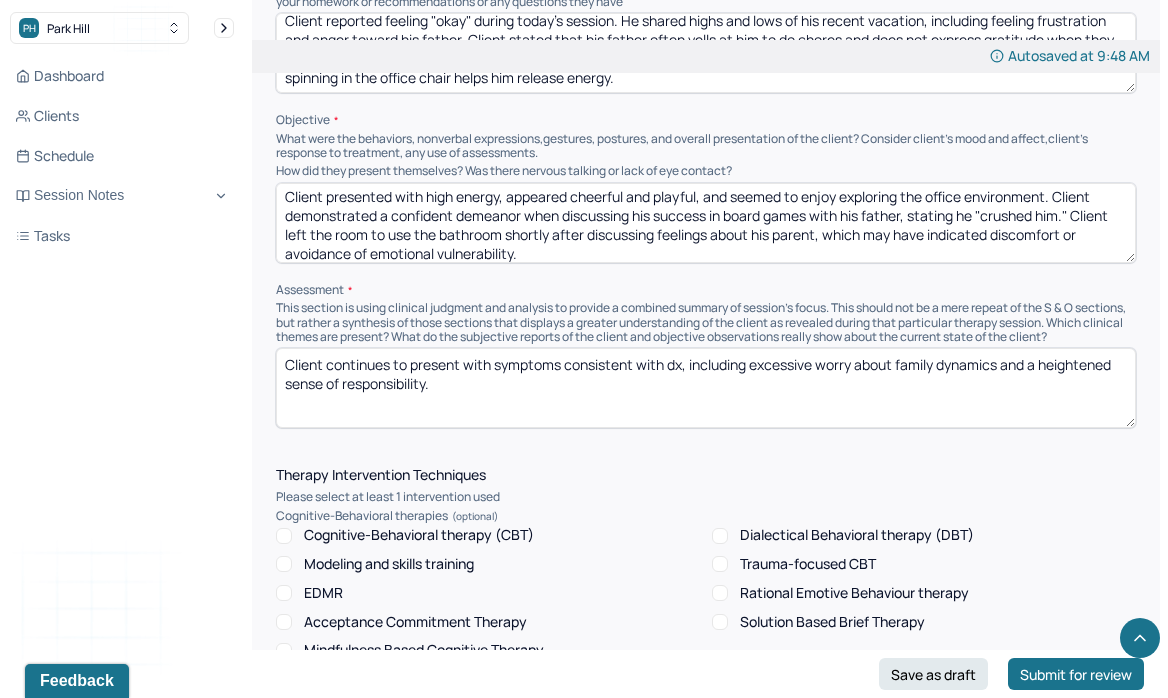 paste on "Client also demonstrates physical restlessness and avoidance behaviors, such as leaving the room when discussing emotionally difficult topics." 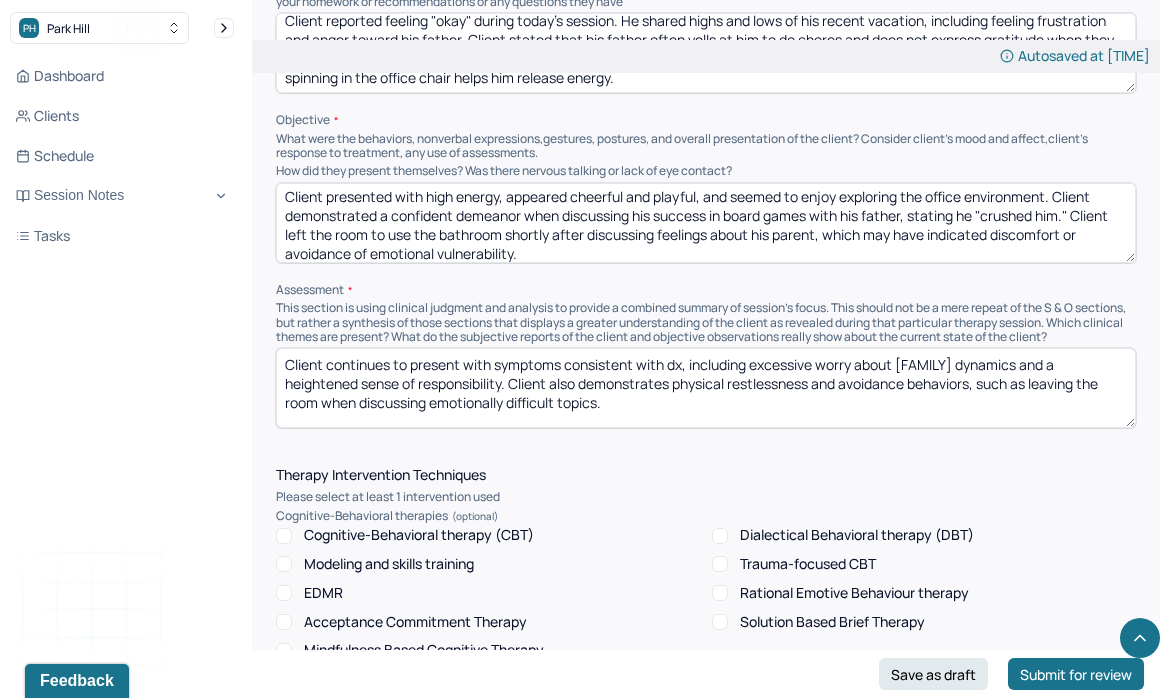 paste on "Play therapy and informal observation were used during the session to assess emotional expression, self-concept, and coping mechanisms." 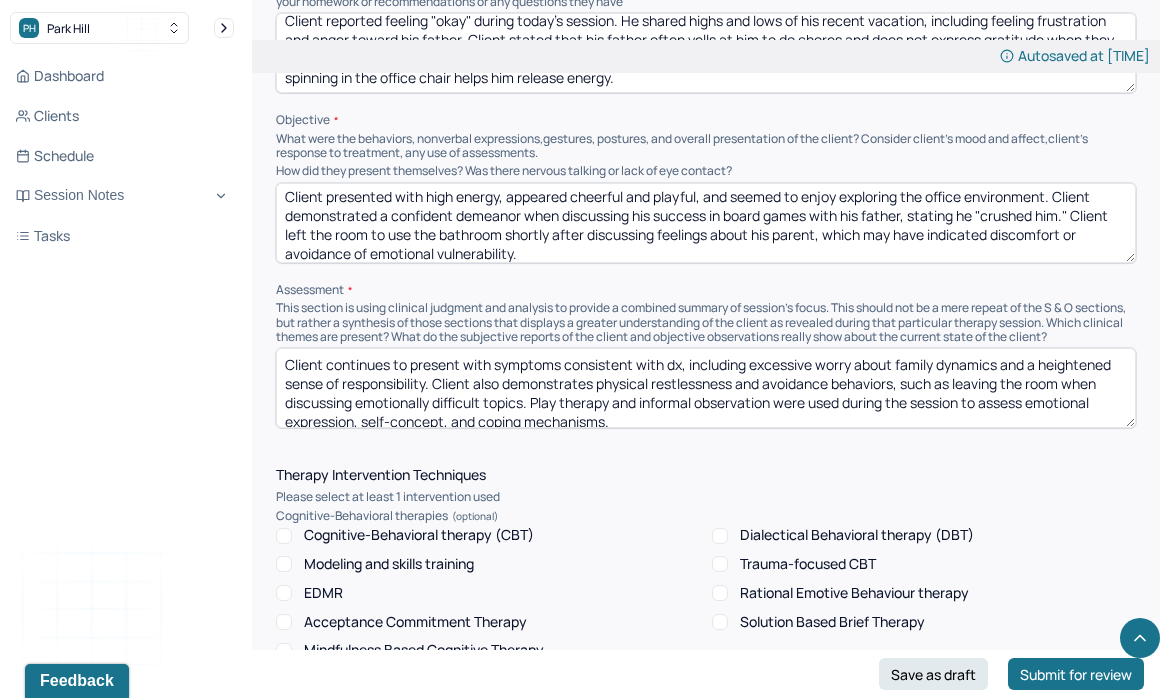 scroll, scrollTop: 3, scrollLeft: 0, axis: vertical 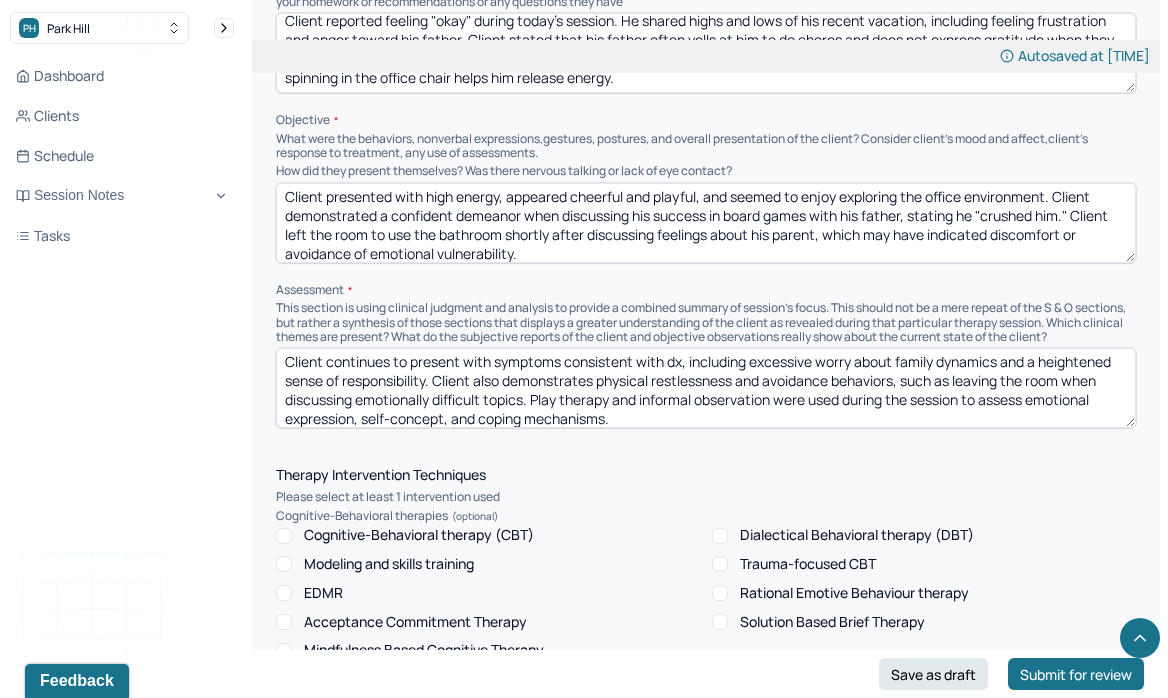 type on "Client continues to present with symptoms consistent with dx, including excessive worry about family dynamics and a heightened sense of responsibility. Client also demonstrates physical restlessness and avoidance behaviors, such as leaving the room when discussing emotionally difficult topics. Play therapy and informal observation were used during the session to assess emotional expression, self-concept, and coping mechanisms." 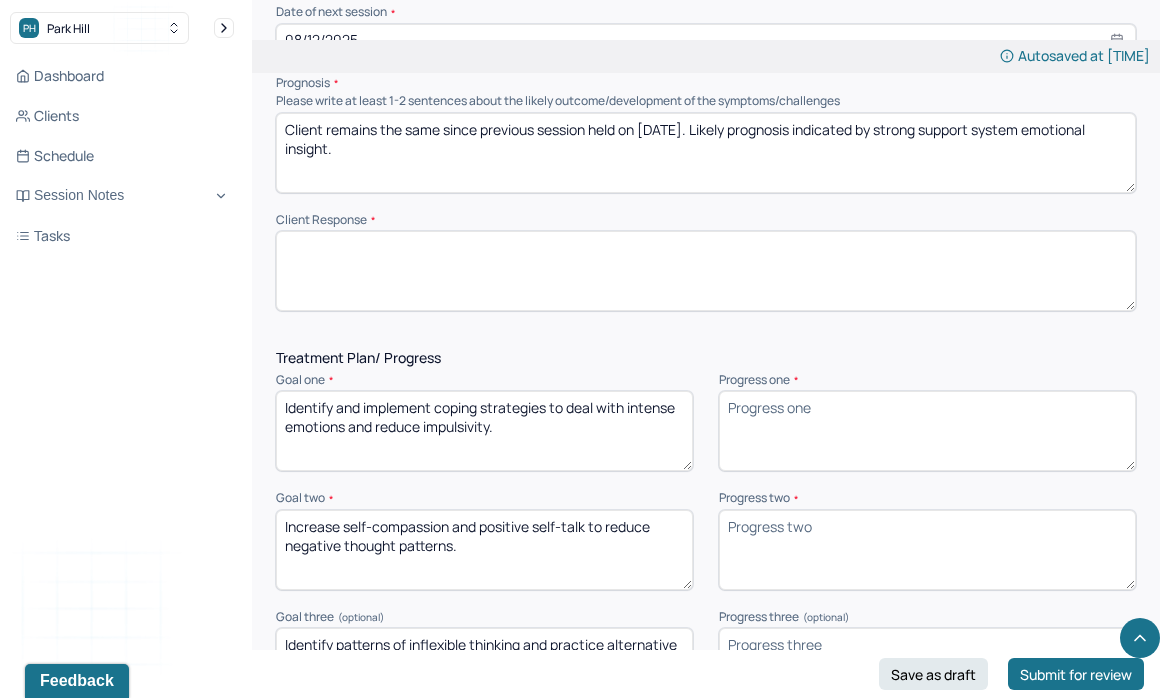scroll, scrollTop: 2355, scrollLeft: 0, axis: vertical 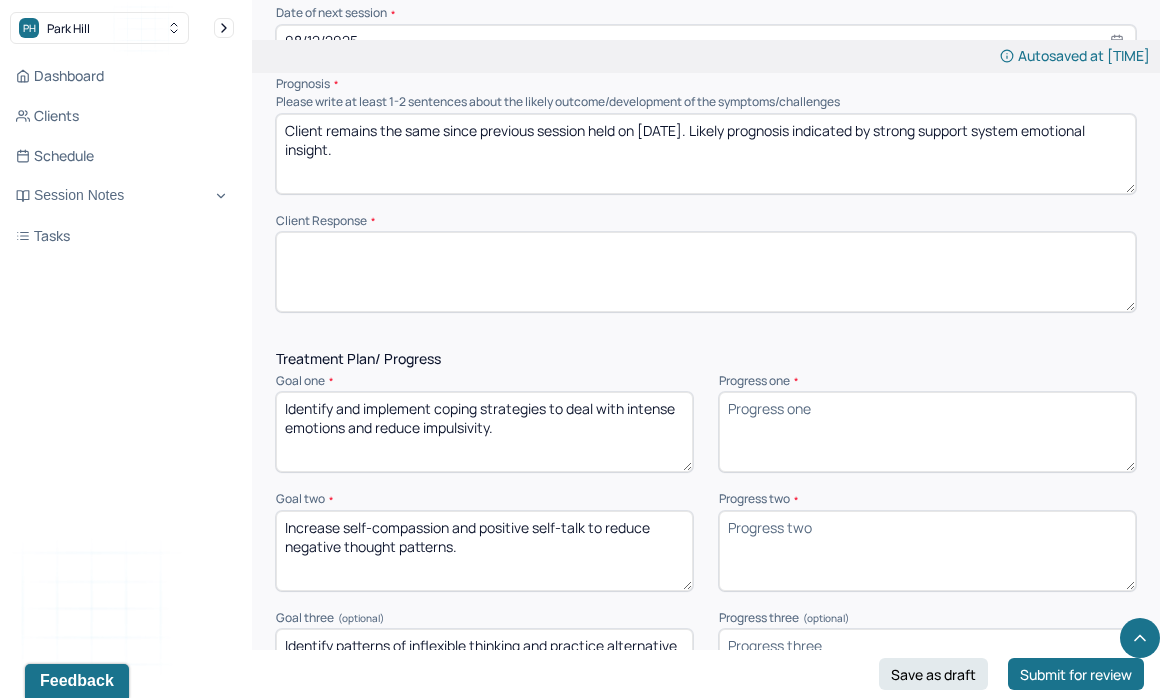 click at bounding box center [706, 272] 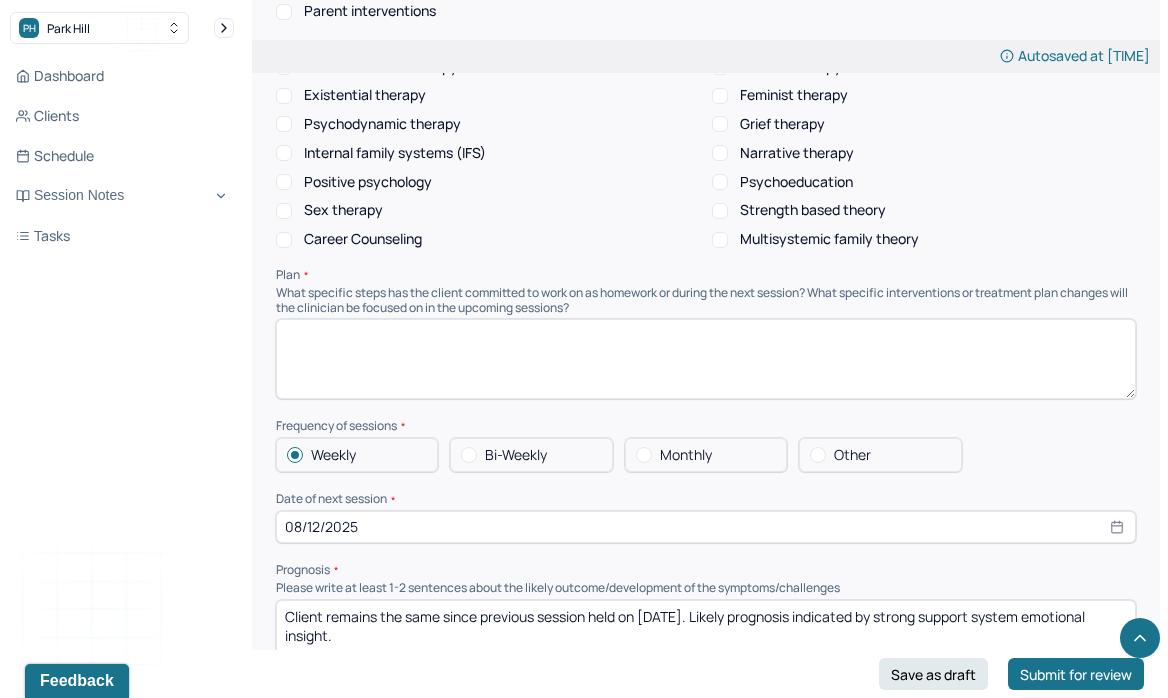 scroll, scrollTop: 1870, scrollLeft: 0, axis: vertical 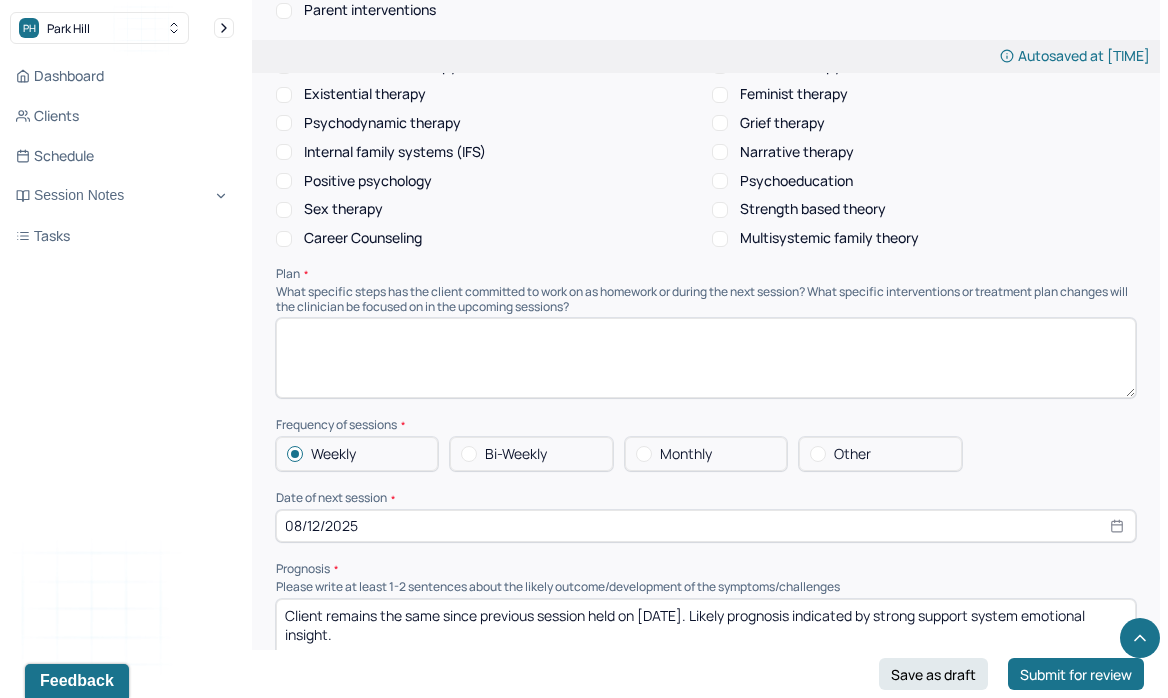 type on "Client appeared regulated through movement-based play." 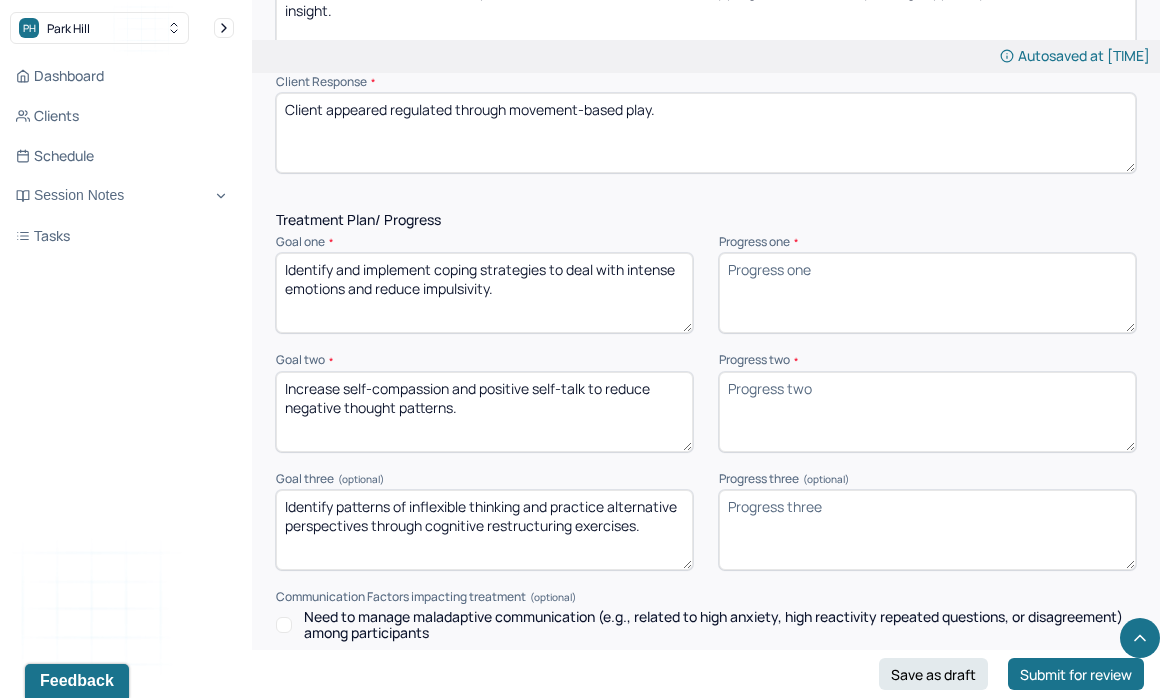 scroll, scrollTop: 2519, scrollLeft: 0, axis: vertical 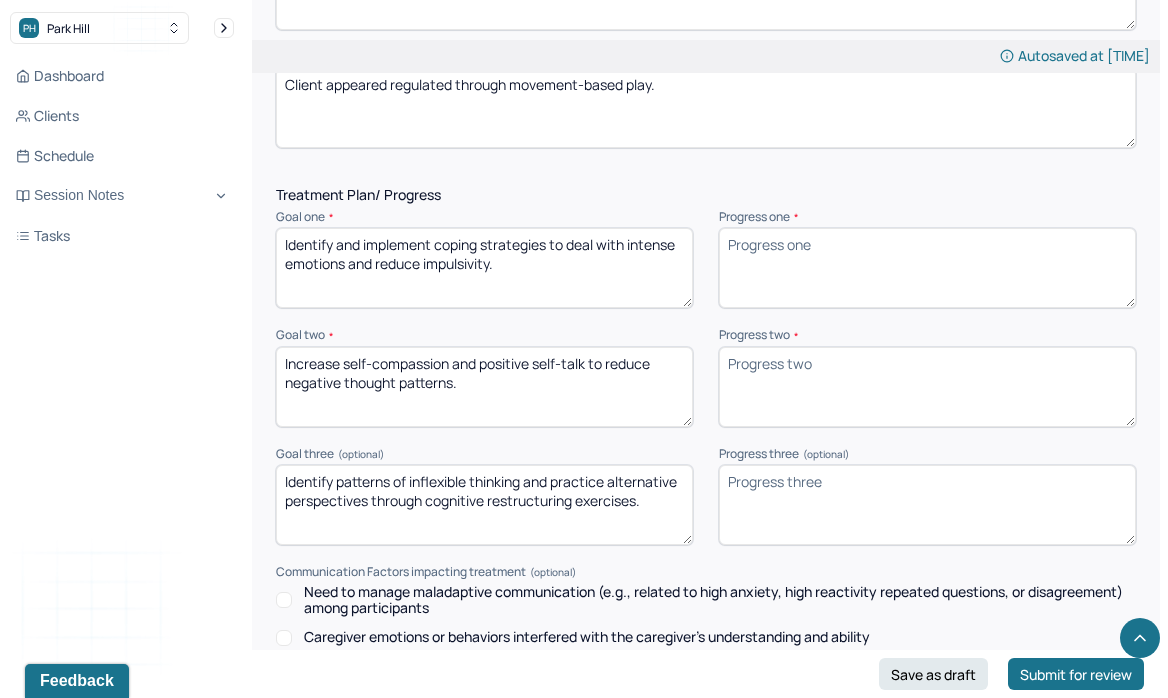 click on "Identify and implement coping strategies to deal with intense emotions and reduce impulsivity." at bounding box center (484, 268) 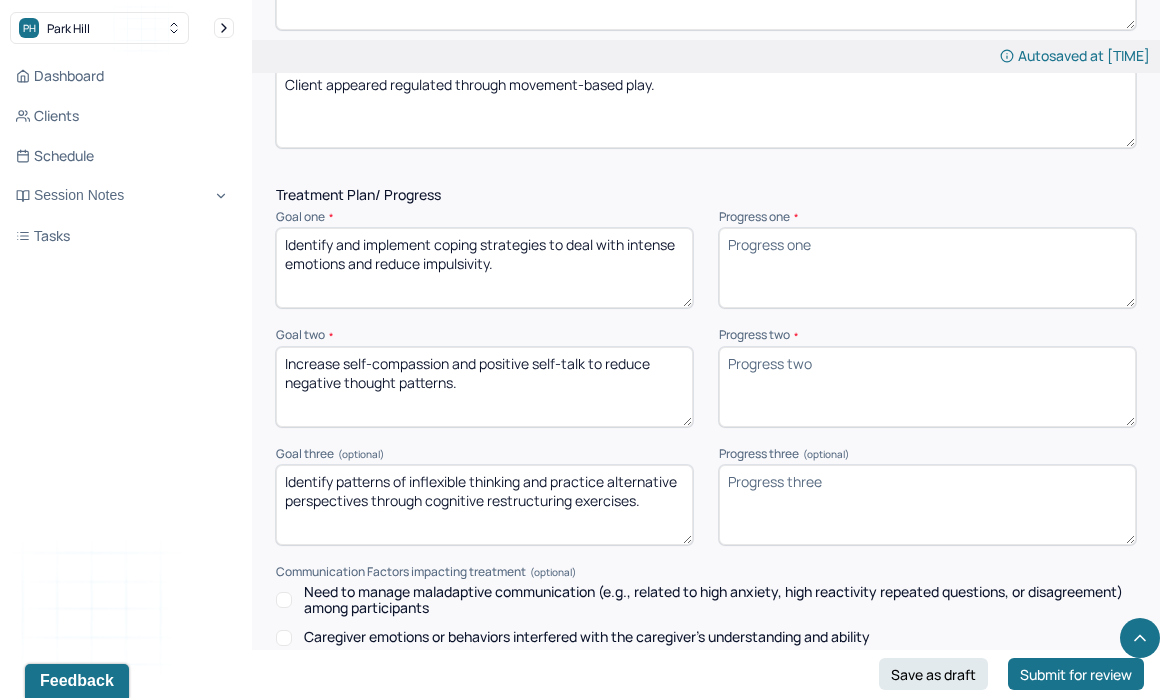 click on "Increase self-compassion and positive self-talk to reduce negative thought patterns." at bounding box center (484, 387) 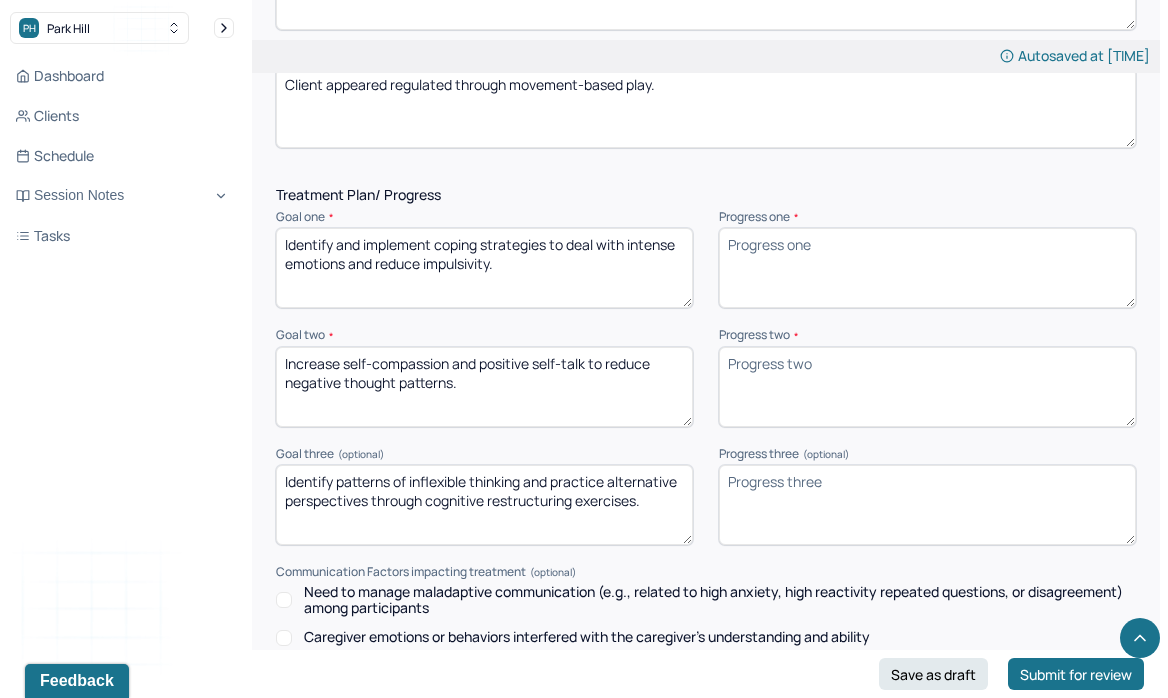 click on "Increase self-compassion and positive self-talk to reduce negative thought patterns." at bounding box center (484, 387) 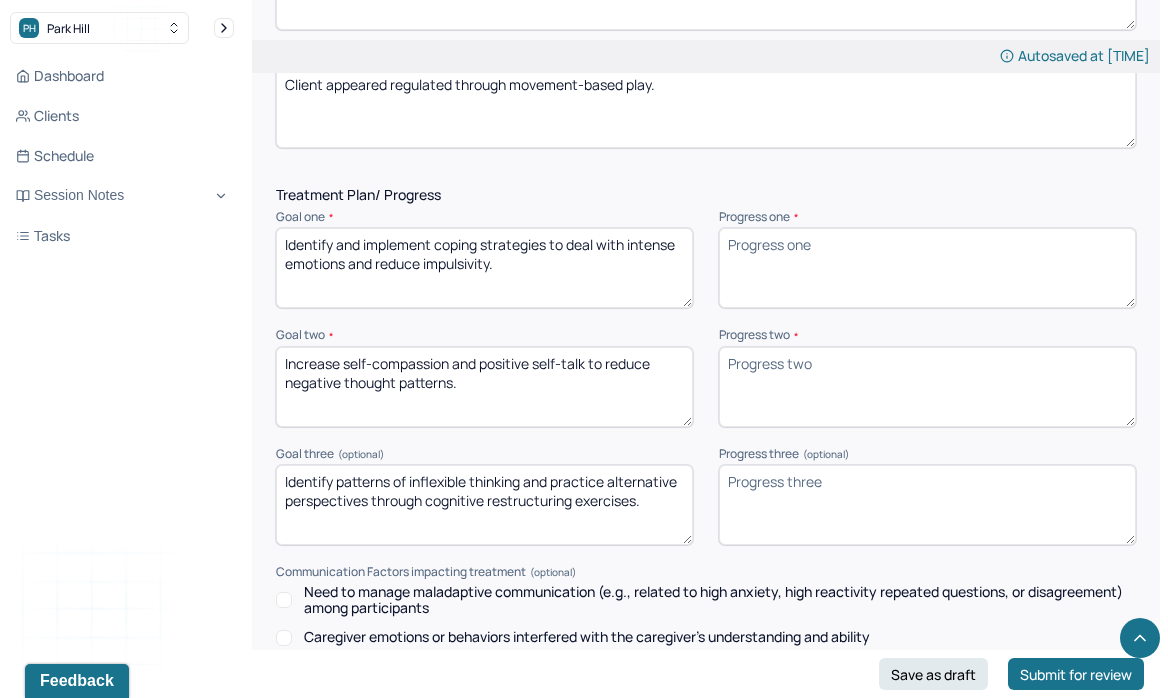 click on "Identify patterns of inflexible thinking and practice alternative perspectives through cognitive restructuring exercises." at bounding box center (484, 505) 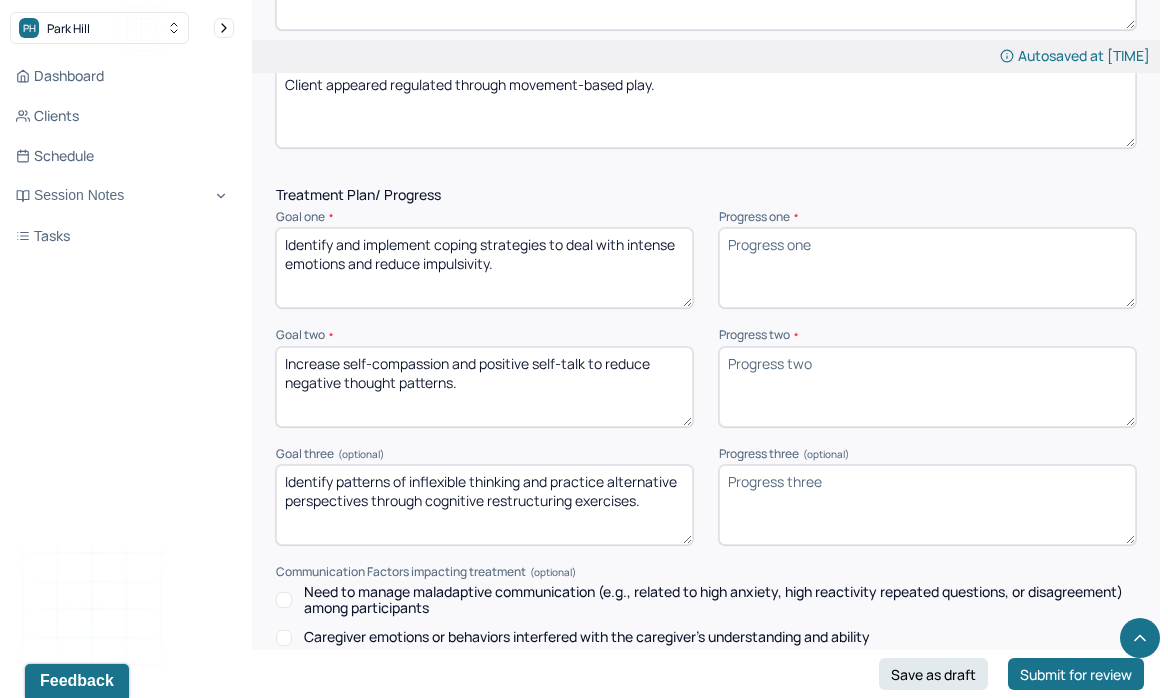click on "Identify patterns of inflexible thinking and practice alternative perspectives through cognitive restructuring exercises." at bounding box center [484, 505] 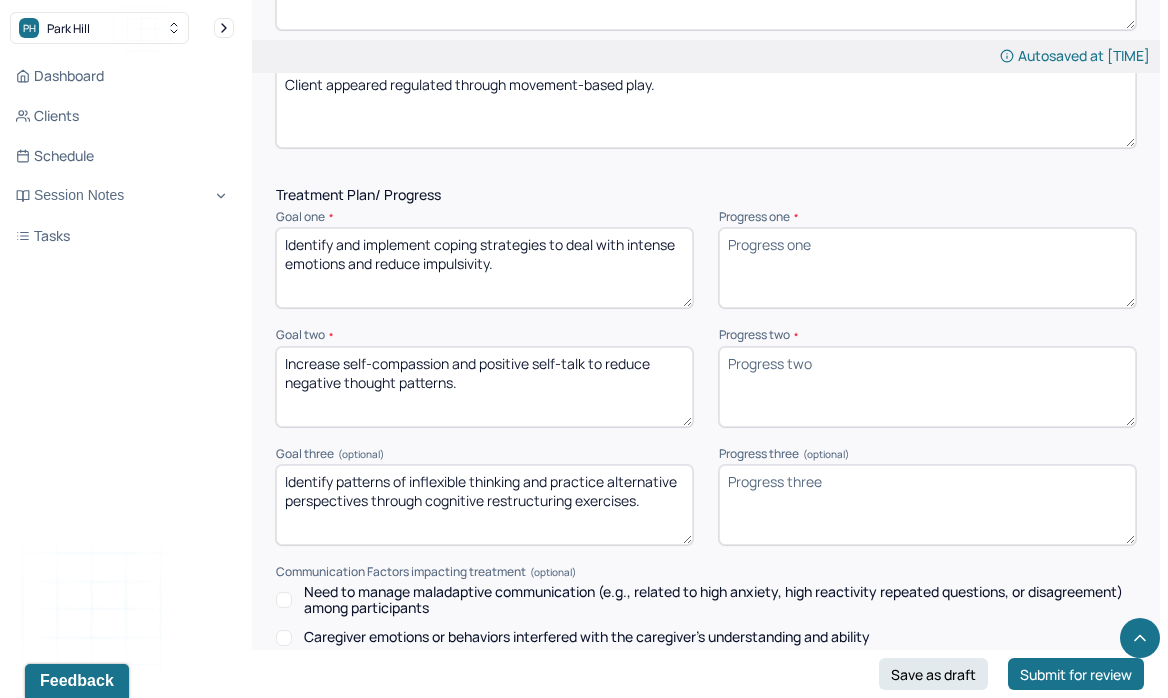 paste on "Client demonstrated awareness of a self-soothing strategy by spinning in the office chair to release excess energy." 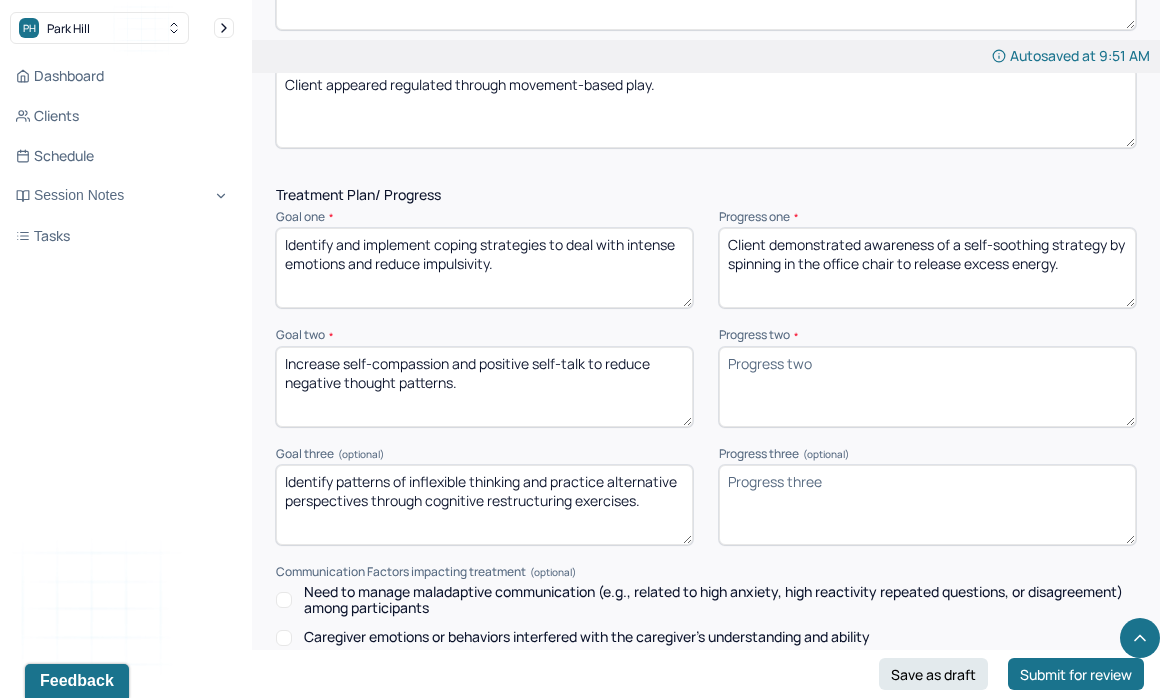 paste on "Clinician normalized this as a coping tool." 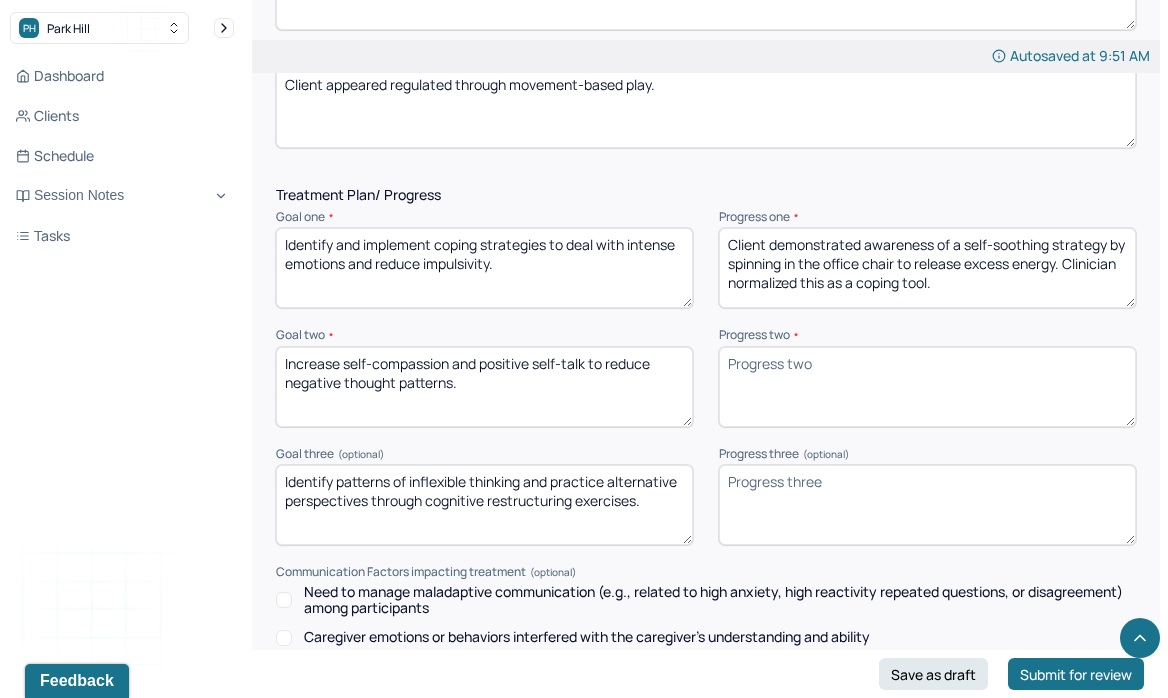type on "Client demonstrated awareness of a self-soothing strategy by spinning in the office chair to release excess energy. Clinician normalized this as a coping tool." 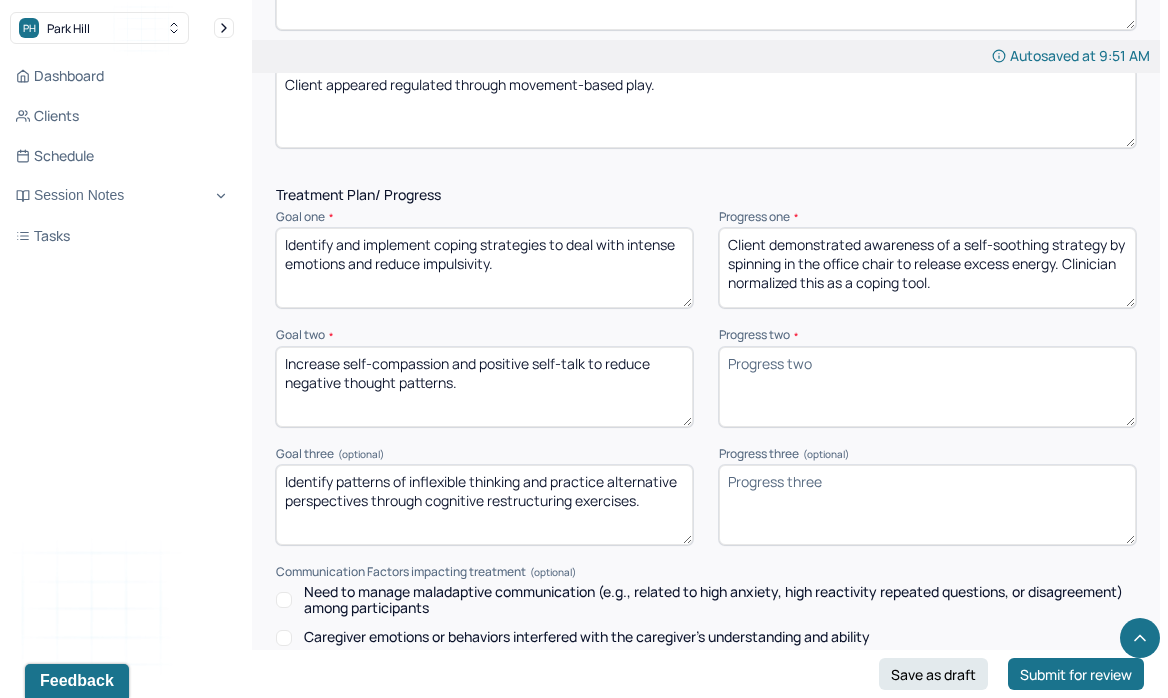 click on "Progress two *" at bounding box center [927, 387] 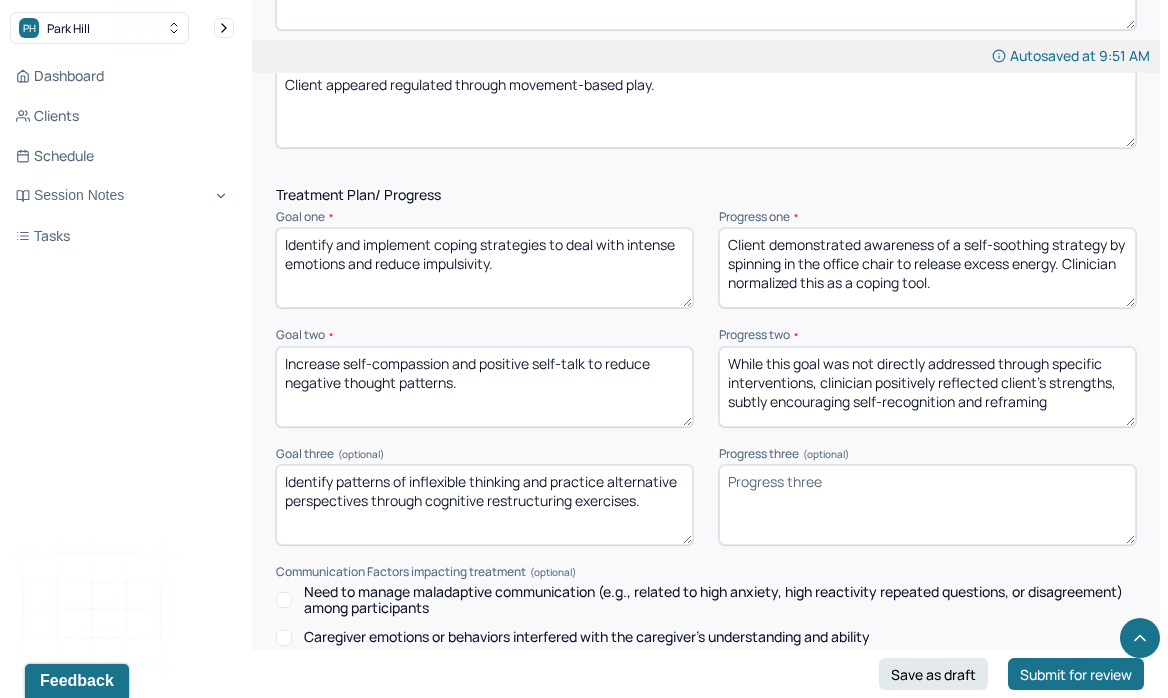 scroll, scrollTop: 3, scrollLeft: 0, axis: vertical 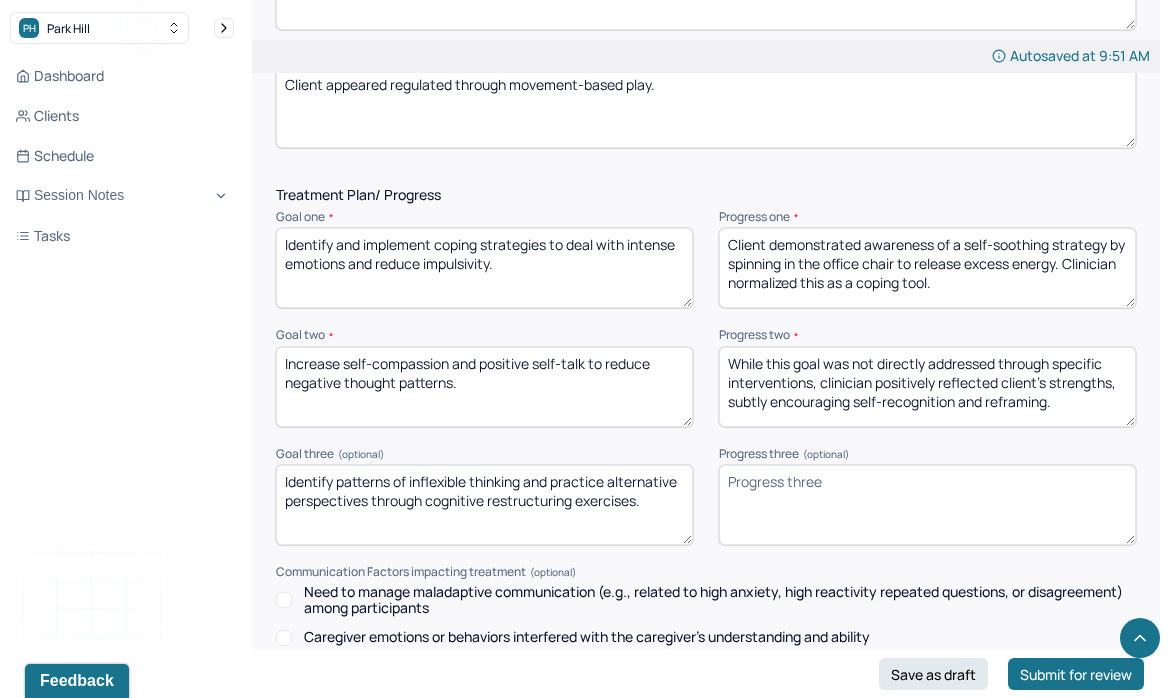 type on "While this goal was not directly addressed through specific interventions, clinician positively reflected client’s strengths, subtly encouraging self-recognition and reframing." 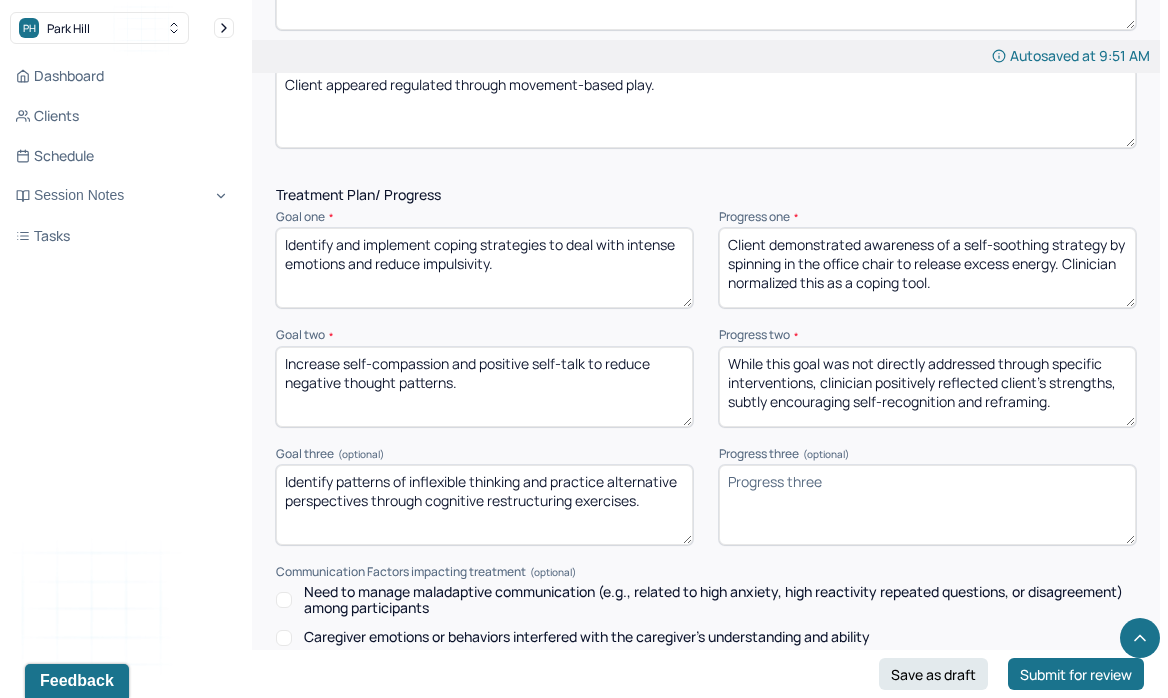 click on "Progress three (optional)" at bounding box center (927, 505) 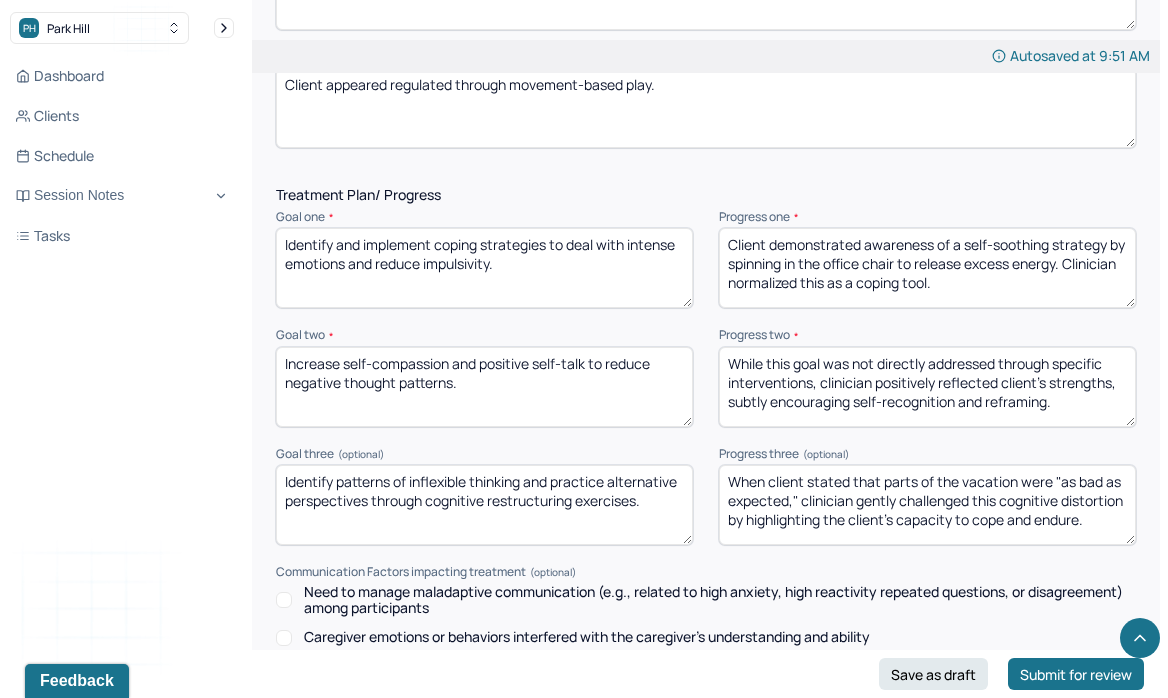 type on "When client stated that parts of the vacation were "as bad as expected," clinician gently challenged this cognitive distortion by highlighting the client’s capacity to cope and endure." 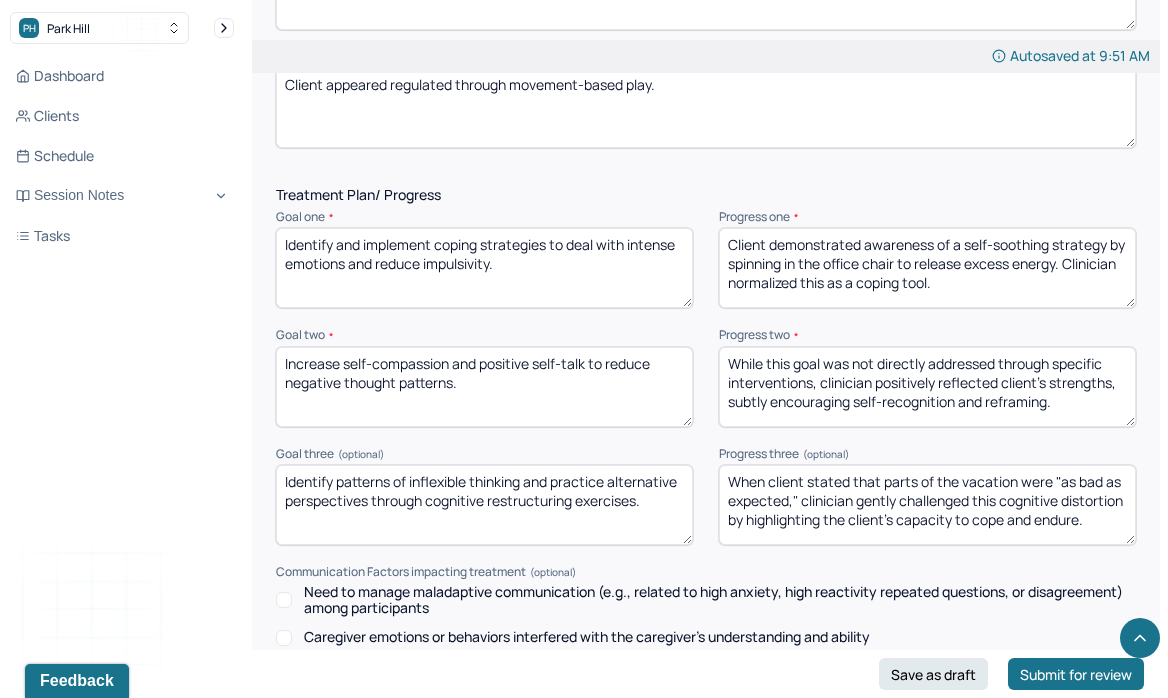 click on "Treatment Plan/ Progress Goal one * Identify and implement coping strategies to deal with intense emotions and reduce impulsivity.
Progress one * Client demonstrated awareness of a self-soothing strategy by spinning in the office chair to release excess energy. Clinician normalized this as a coping tool. Goal two * Increase self-compassion and positive self-talk to reduce negative thought patterns.
Progress two * While this goal was not directly addressed through specific interventions, clinician positively reflected client’s strengths, subtly encouraging self-recognition and reframing Goal three (optional) Identify patterns of inflexible thinking and practice alternative perspectives through cognitive restructuring exercises.
Progress three (optional) When client stated that parts of the vacation were "as bad as expected," clinician gently challenged this cognitive distortion by highlighting the client’s capacity to cope and endure. Communication Factors impacting treatment" at bounding box center (706, 550) 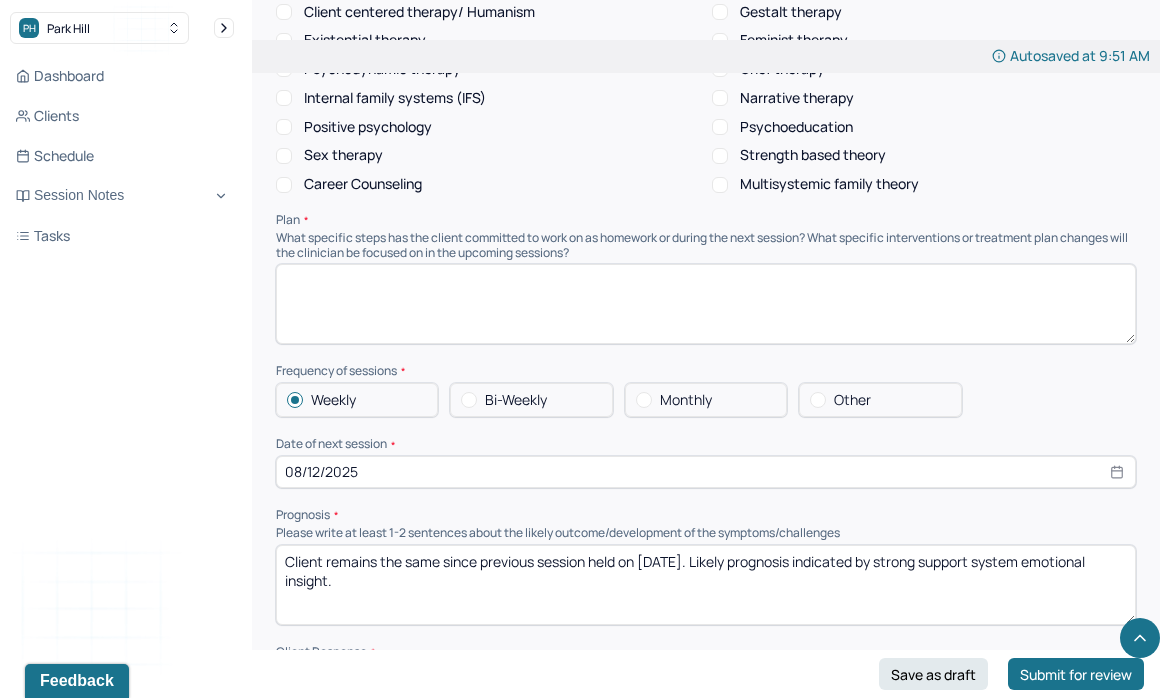 scroll, scrollTop: 1910, scrollLeft: 0, axis: vertical 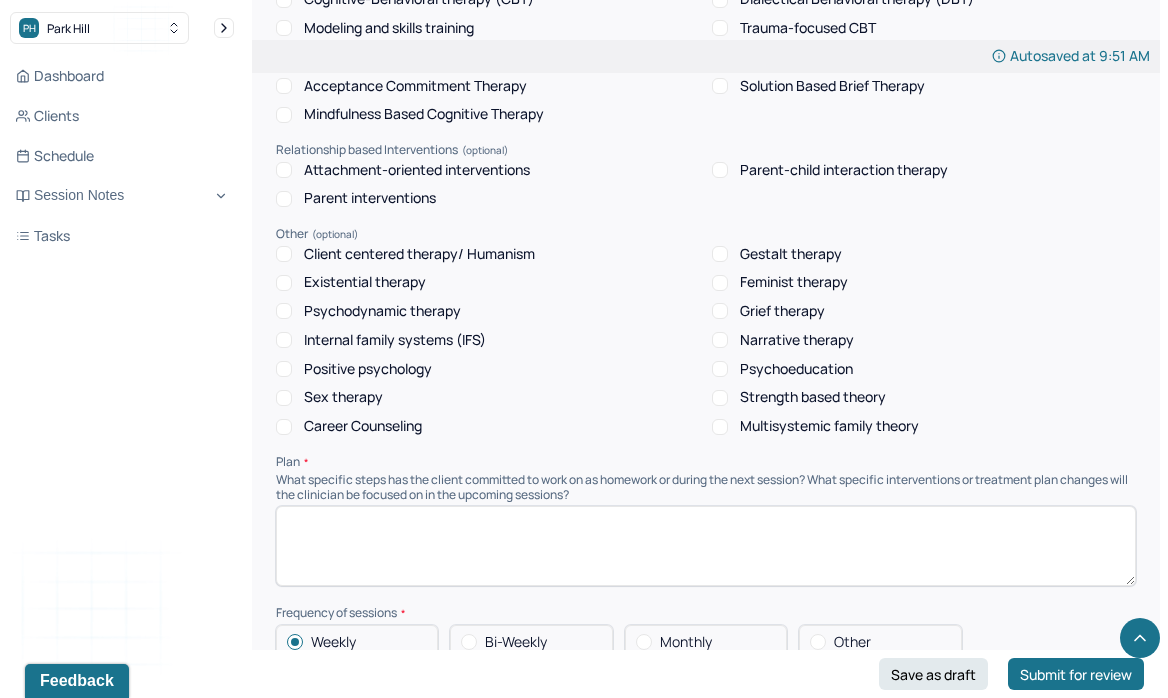 click on "Client centered therapy/ Humanism" at bounding box center (419, 254) 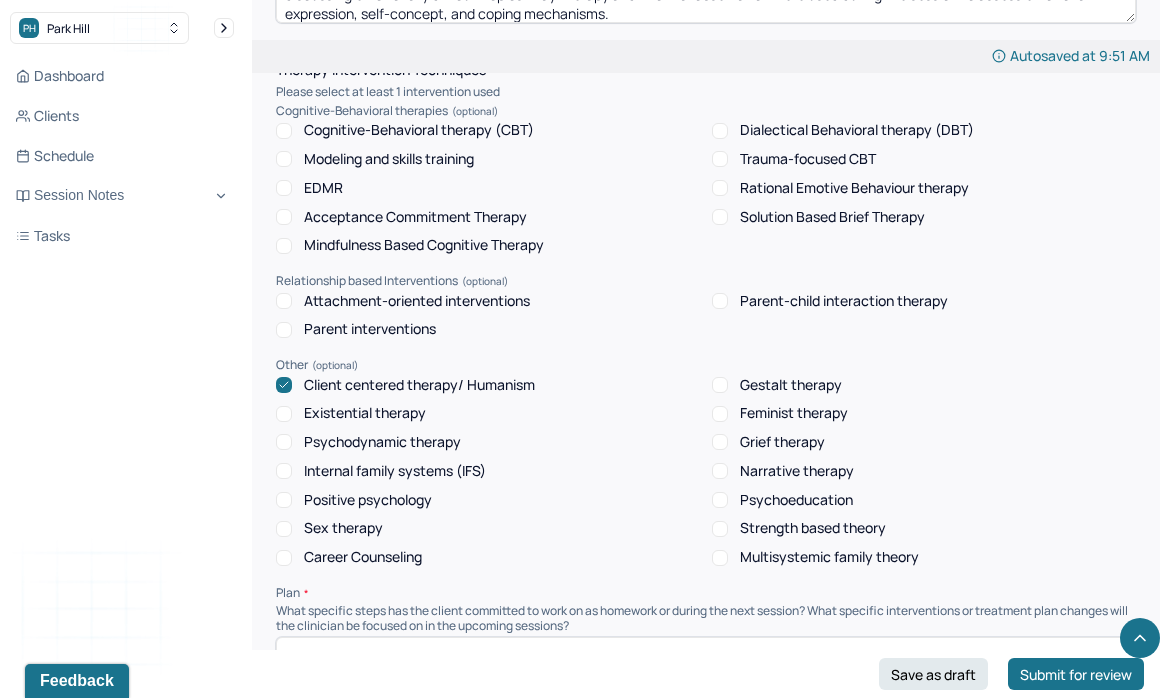 scroll, scrollTop: 1550, scrollLeft: 0, axis: vertical 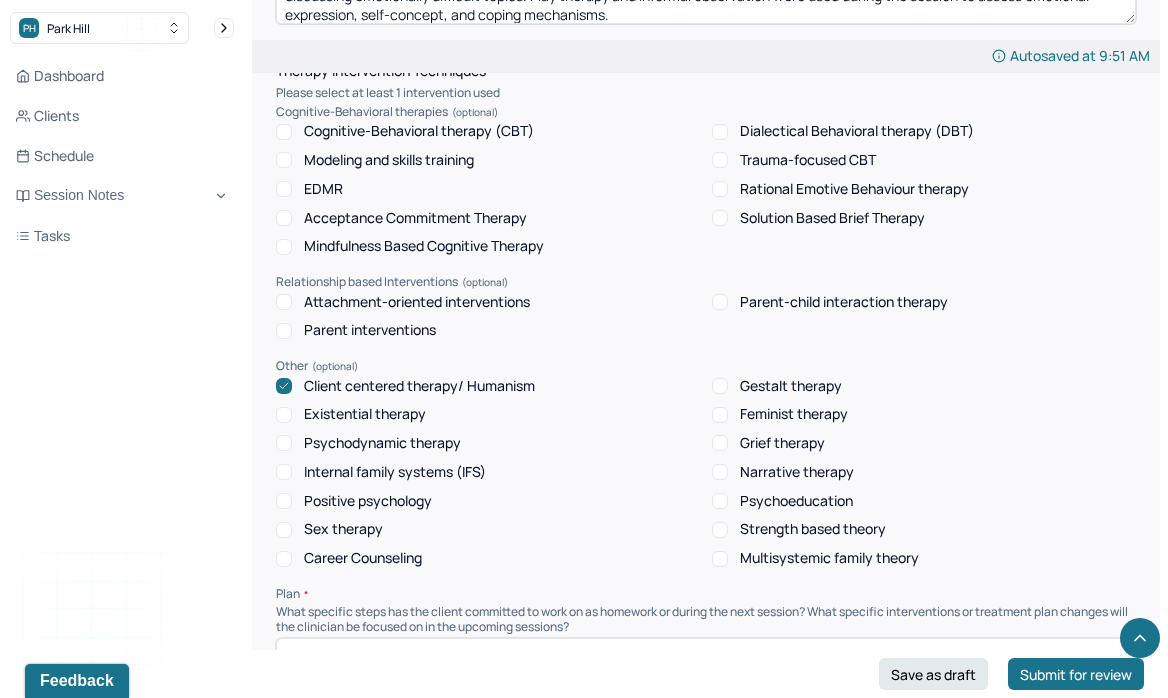 click on "Cognitive-Behavioral therapy (CBT)" at bounding box center [419, 131] 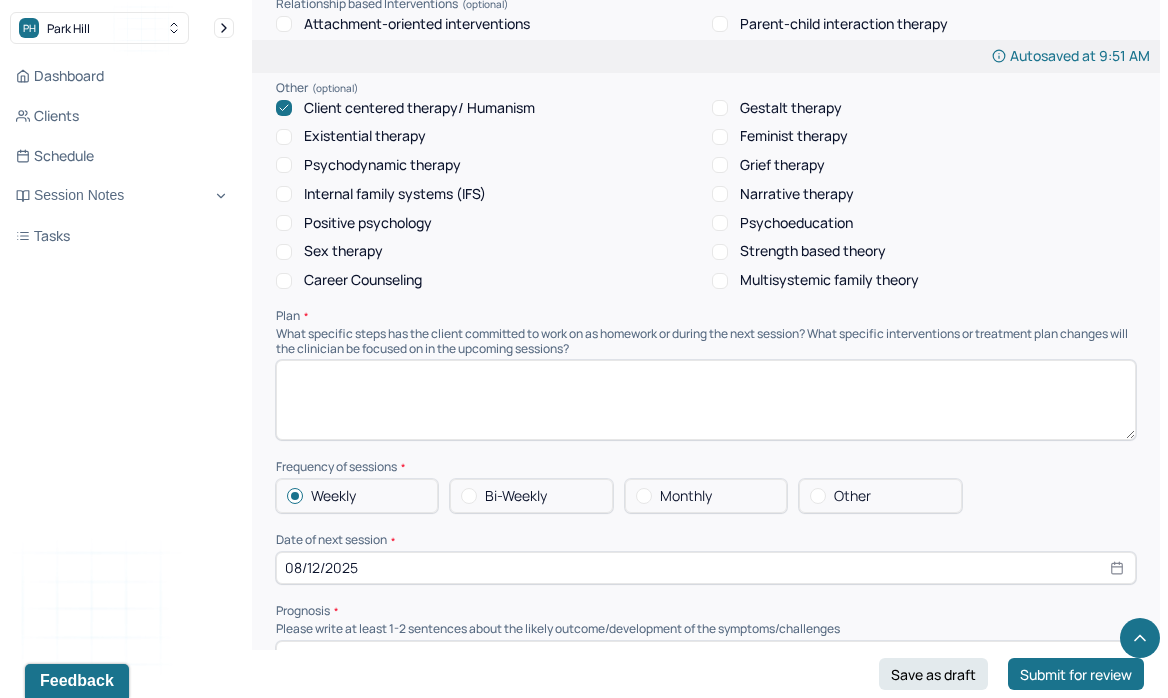scroll, scrollTop: 1826, scrollLeft: 0, axis: vertical 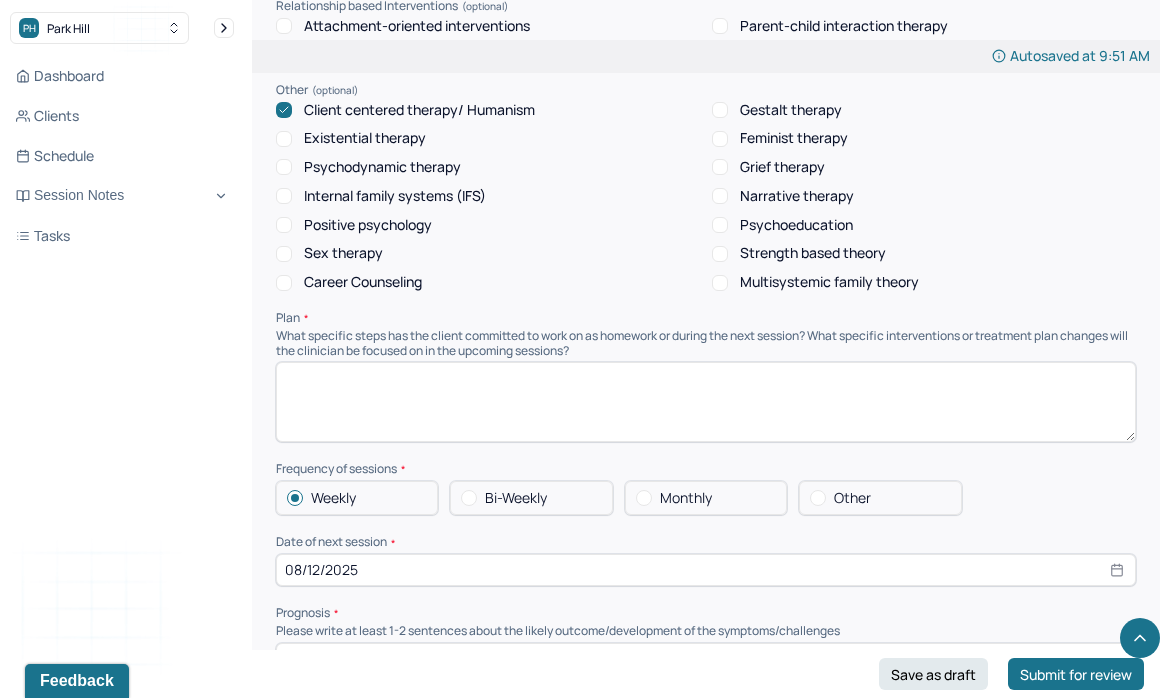click at bounding box center [706, 402] 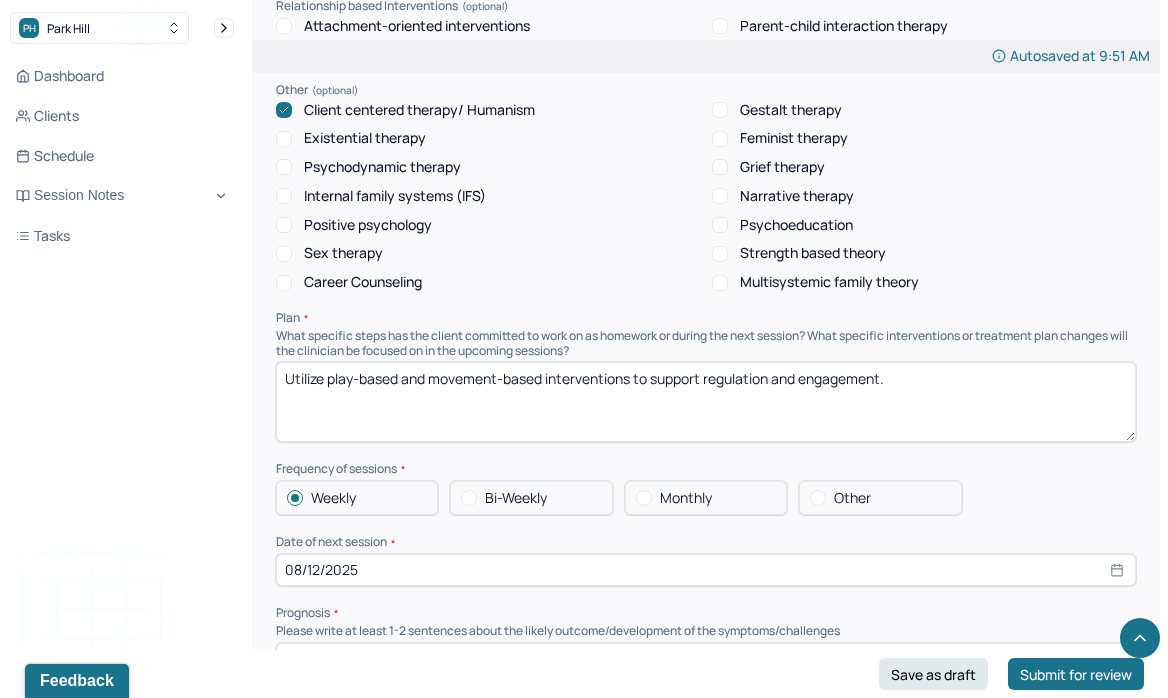 click on "Utilize play-based and movement-based interventions to support regulation and engagement." at bounding box center [706, 402] 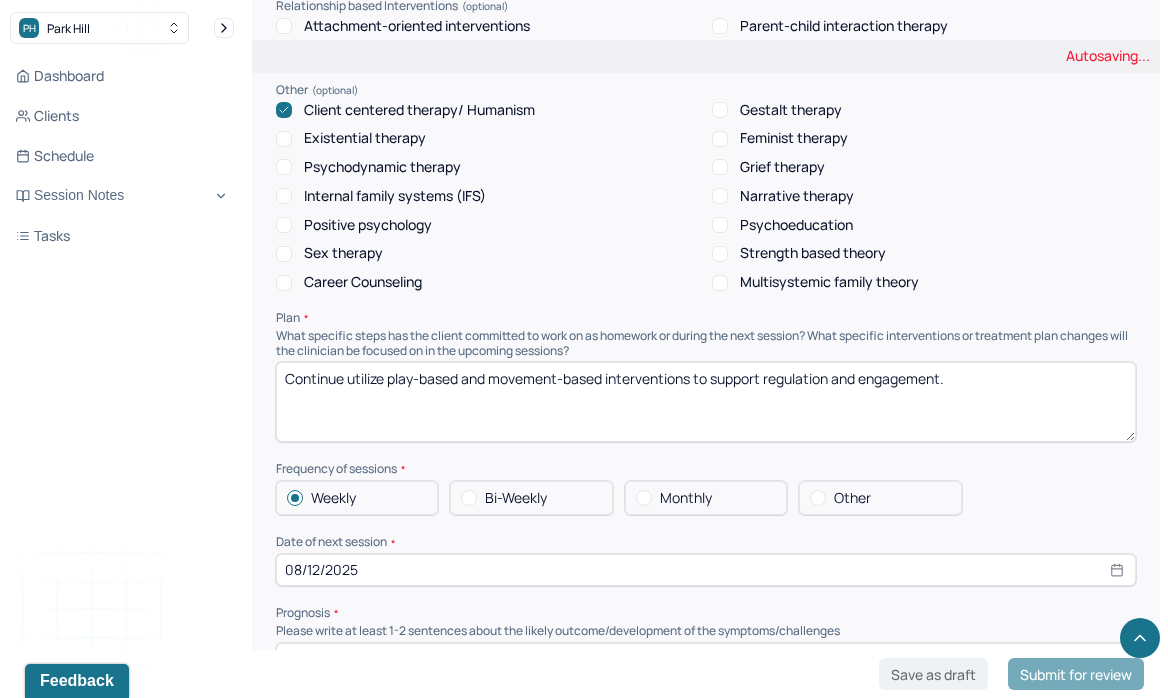 click on "Utilize play-based and movement-based interventions to support regulation and engagement." at bounding box center (706, 402) 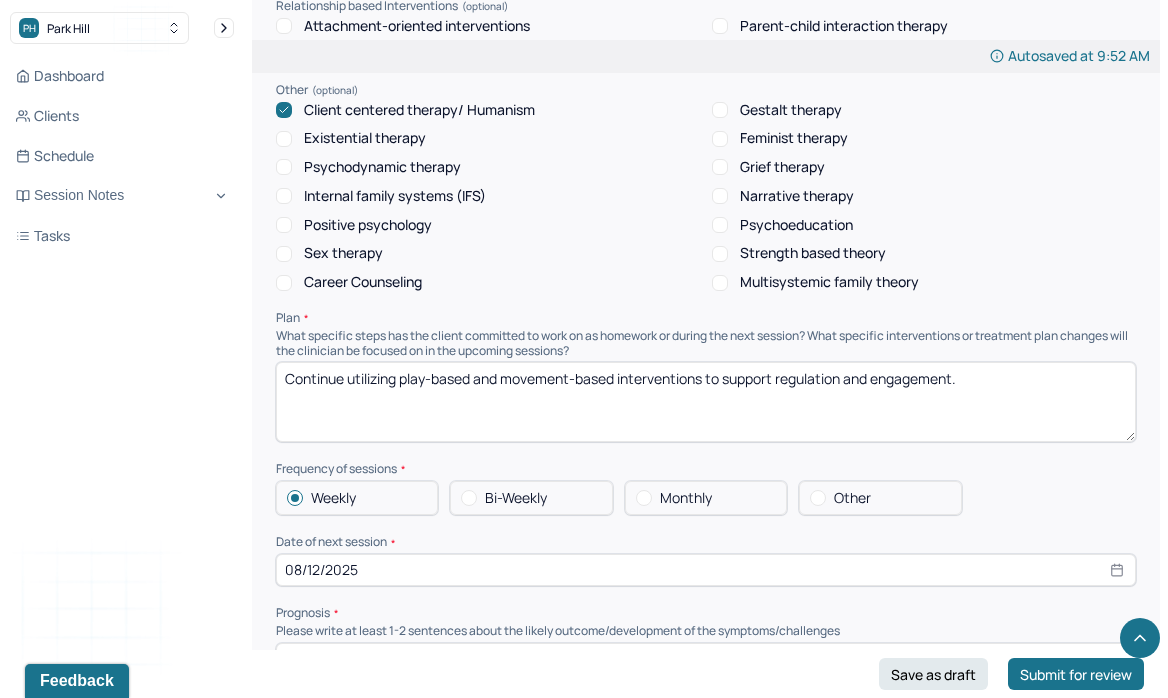 click on "Continue utilize play-based and movement-based interventions to support regulation and engagement." at bounding box center [706, 402] 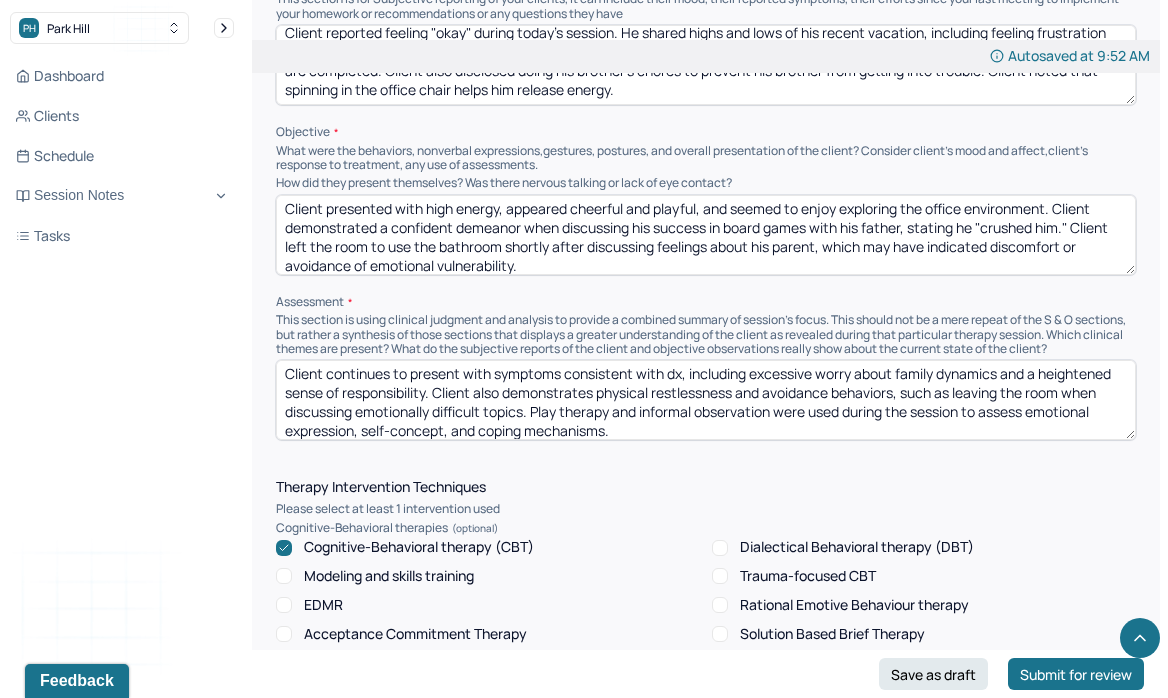scroll, scrollTop: 1132, scrollLeft: 0, axis: vertical 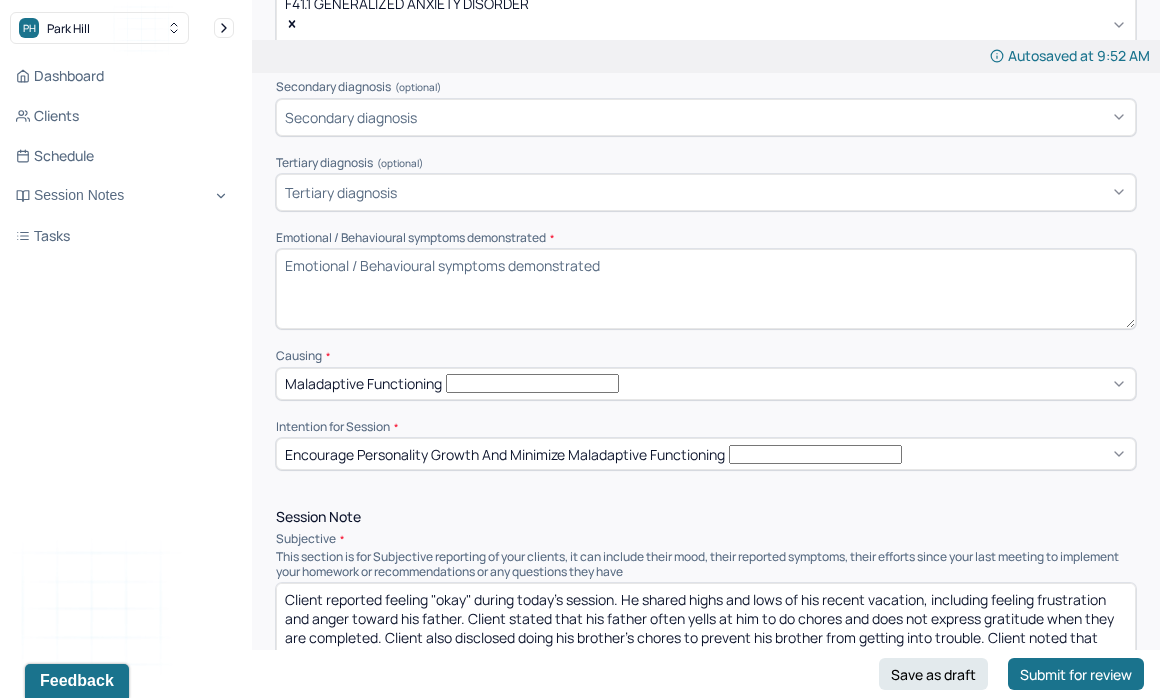 type on "Continue utilizing play-based and movement-based interventions to support regulation and engagement. Treatment goals remain appropriate." 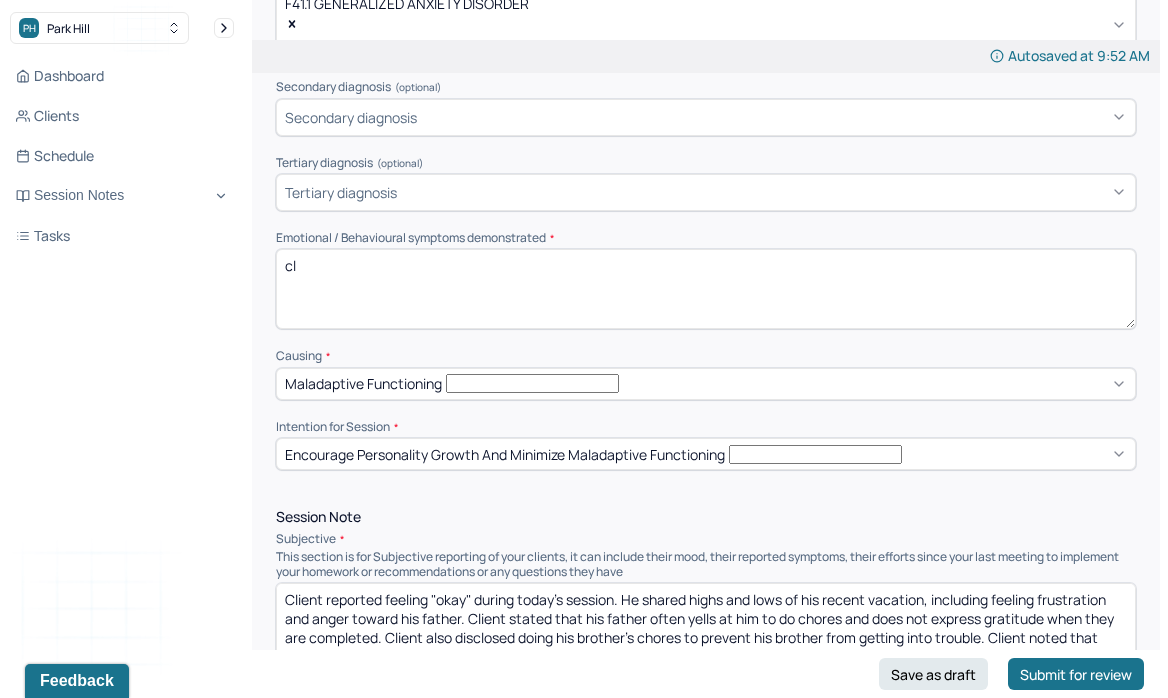 type on "c" 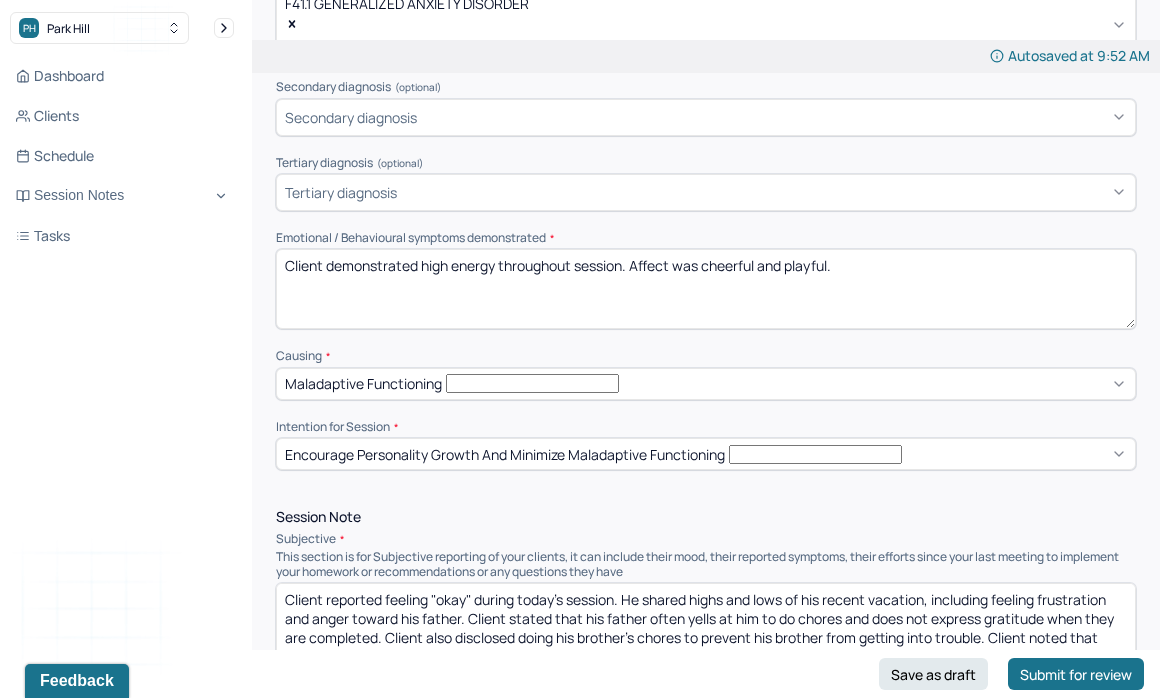 type on "Client demonstrated high energy throughout session. Affect was cheerful and playful." 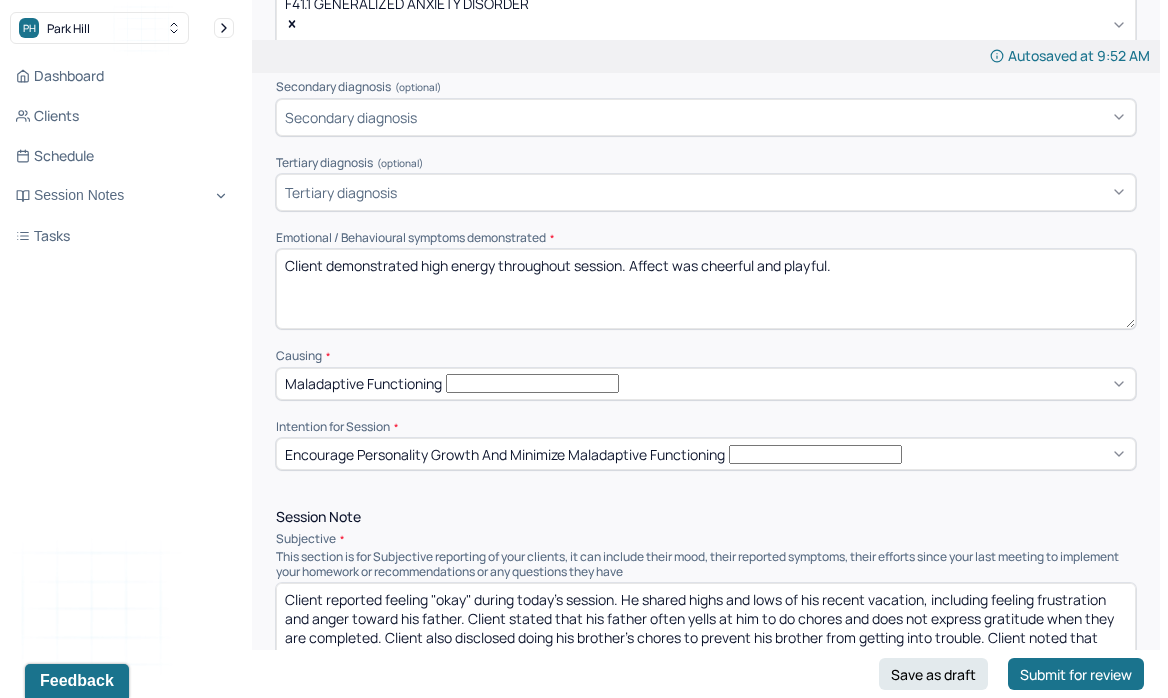 click on "Causing *" at bounding box center (706, 356) 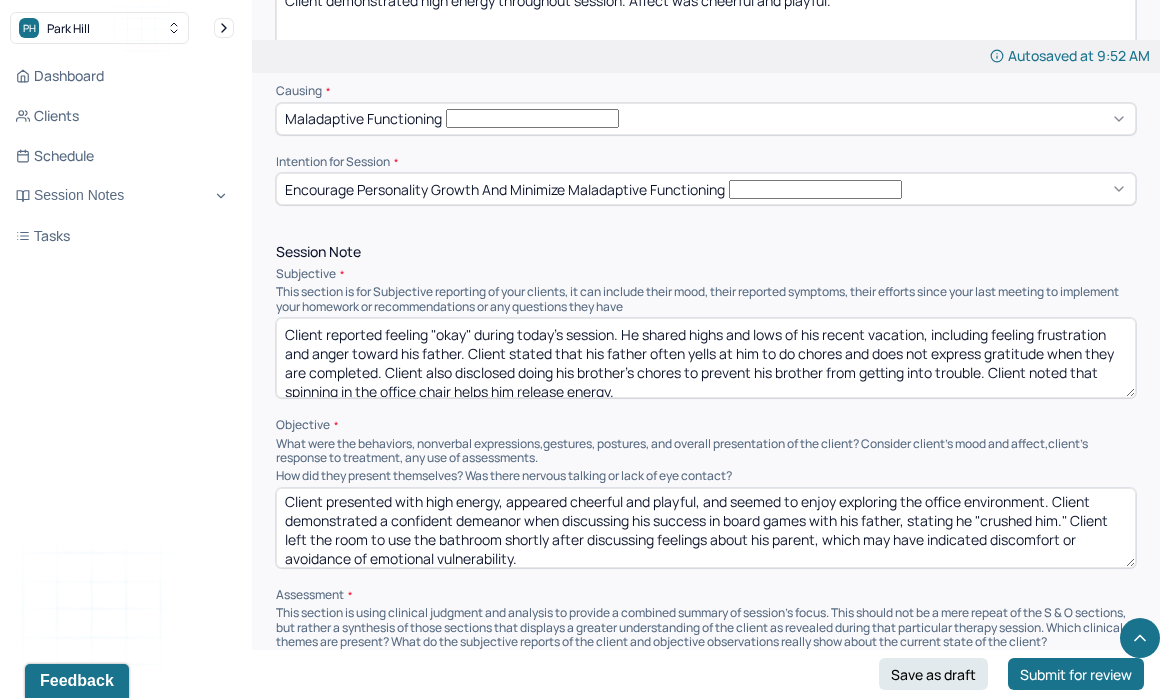 scroll, scrollTop: 886, scrollLeft: 0, axis: vertical 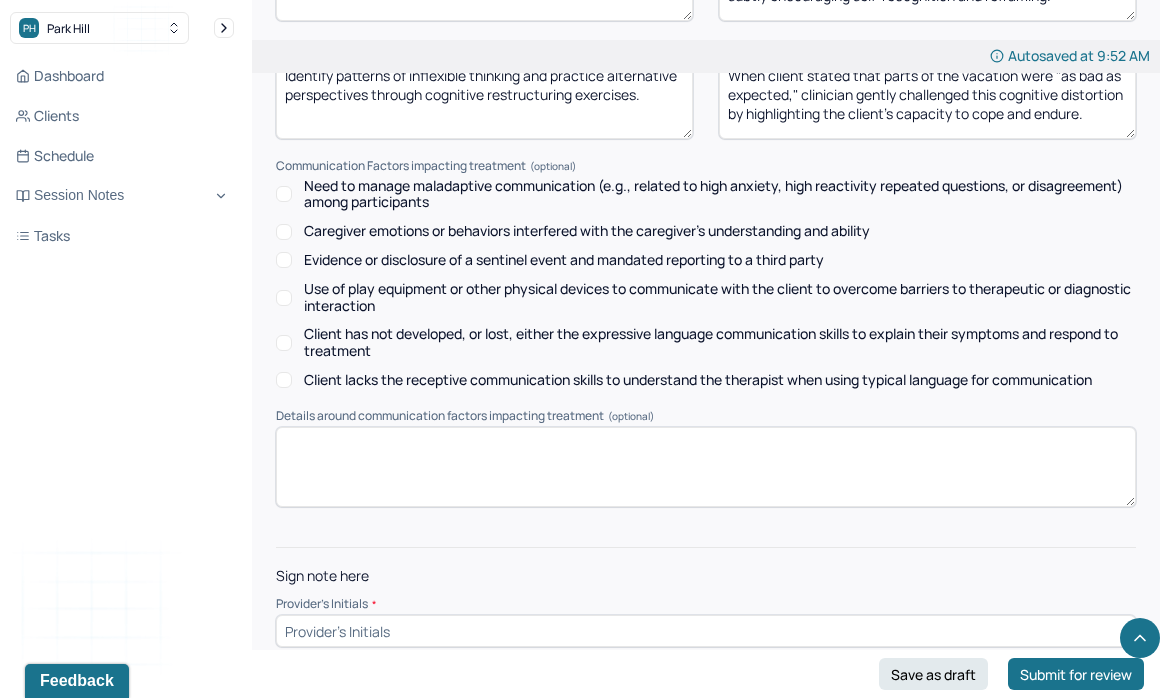 click at bounding box center [706, 631] 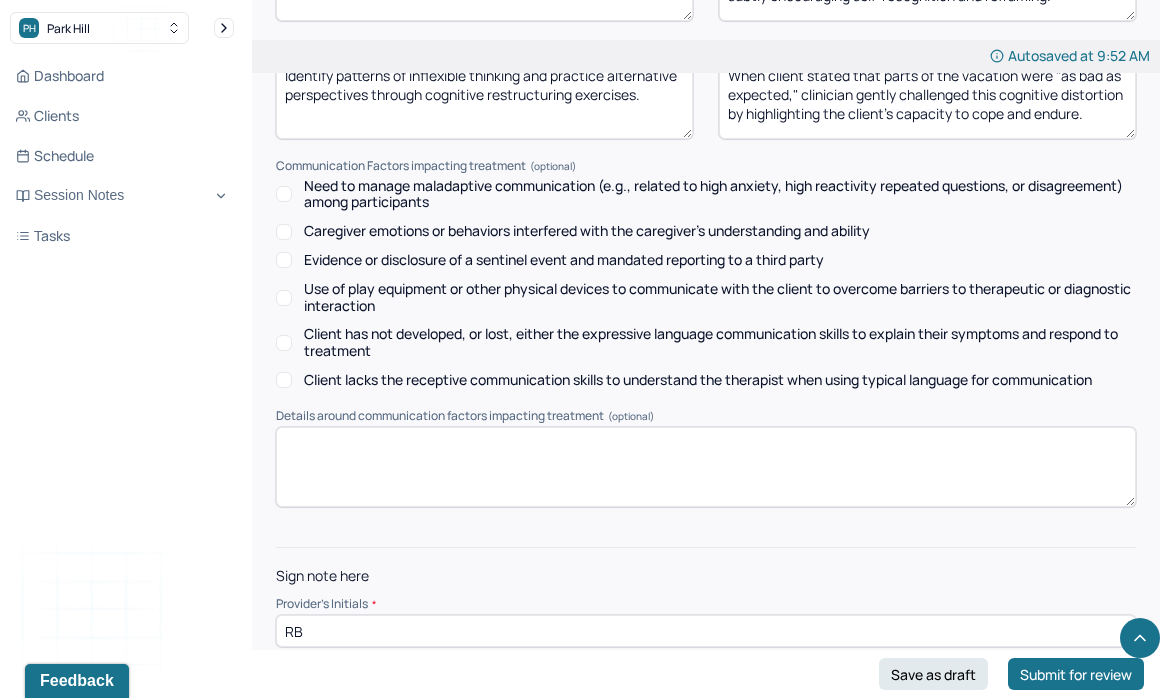 type on "RB" 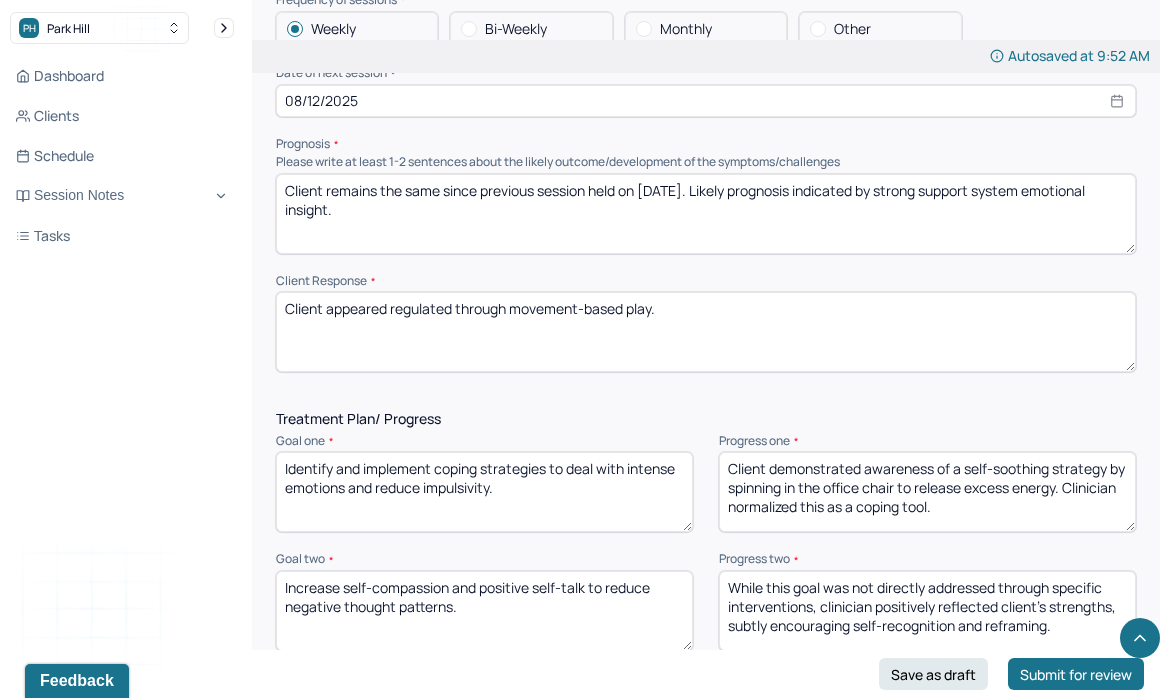 scroll, scrollTop: 2925, scrollLeft: 0, axis: vertical 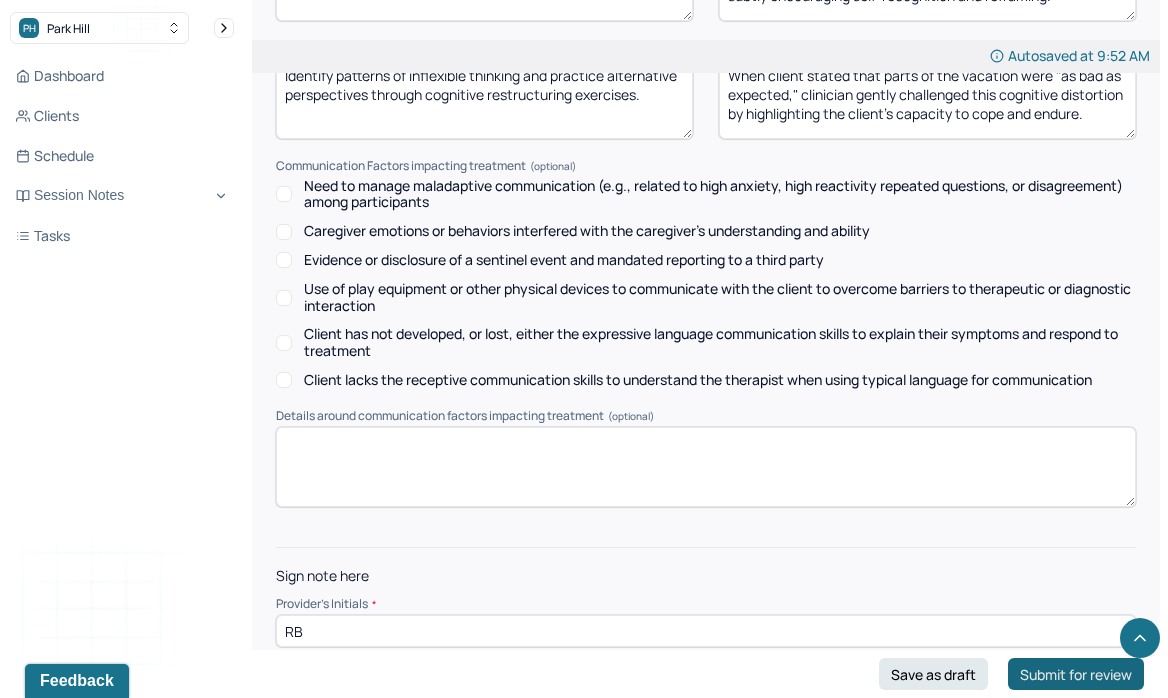 click on "Submit for review" at bounding box center [1076, 674] 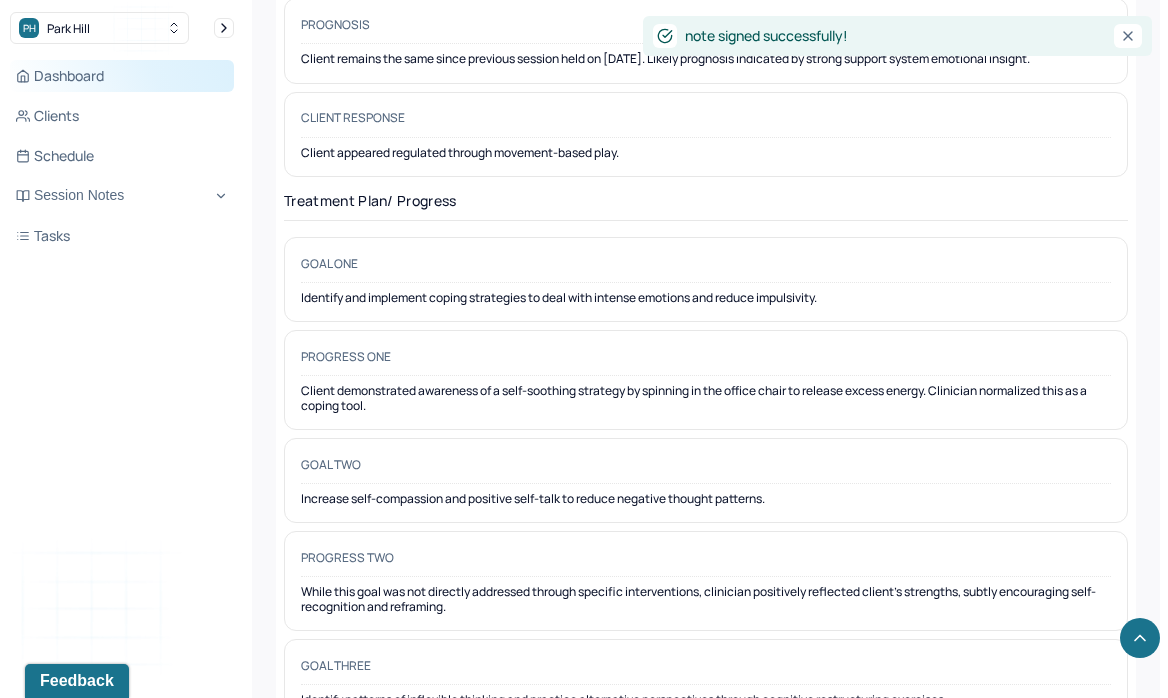 click on "Dashboard" at bounding box center (122, 76) 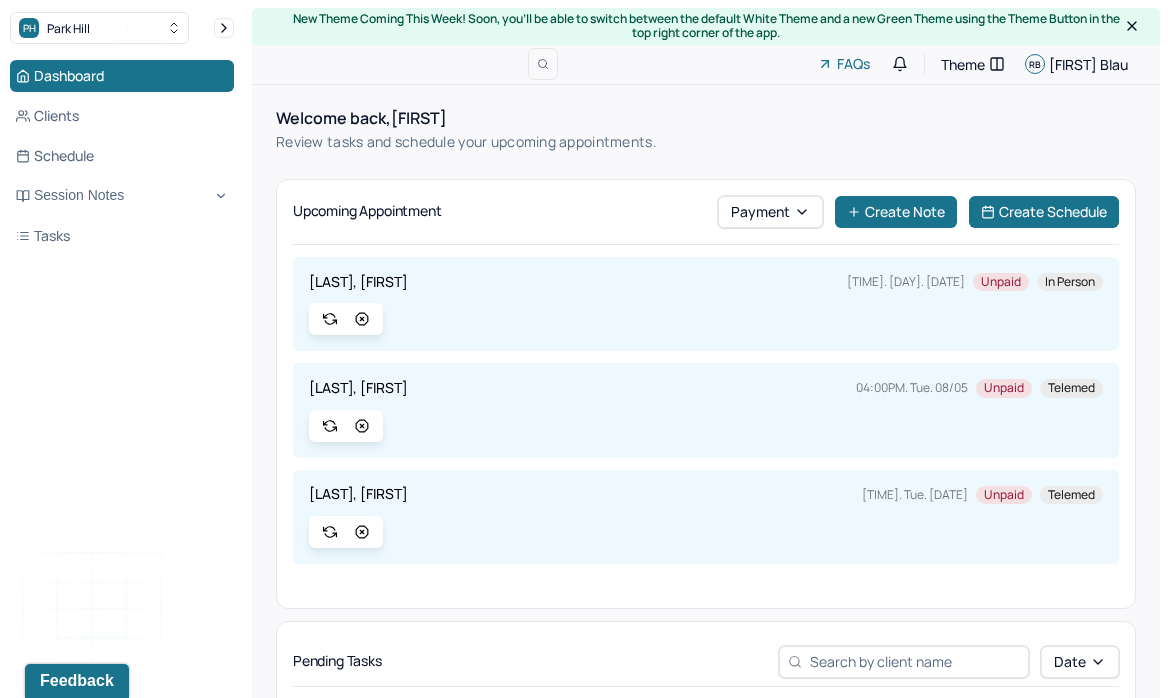 scroll, scrollTop: 923, scrollLeft: 0, axis: vertical 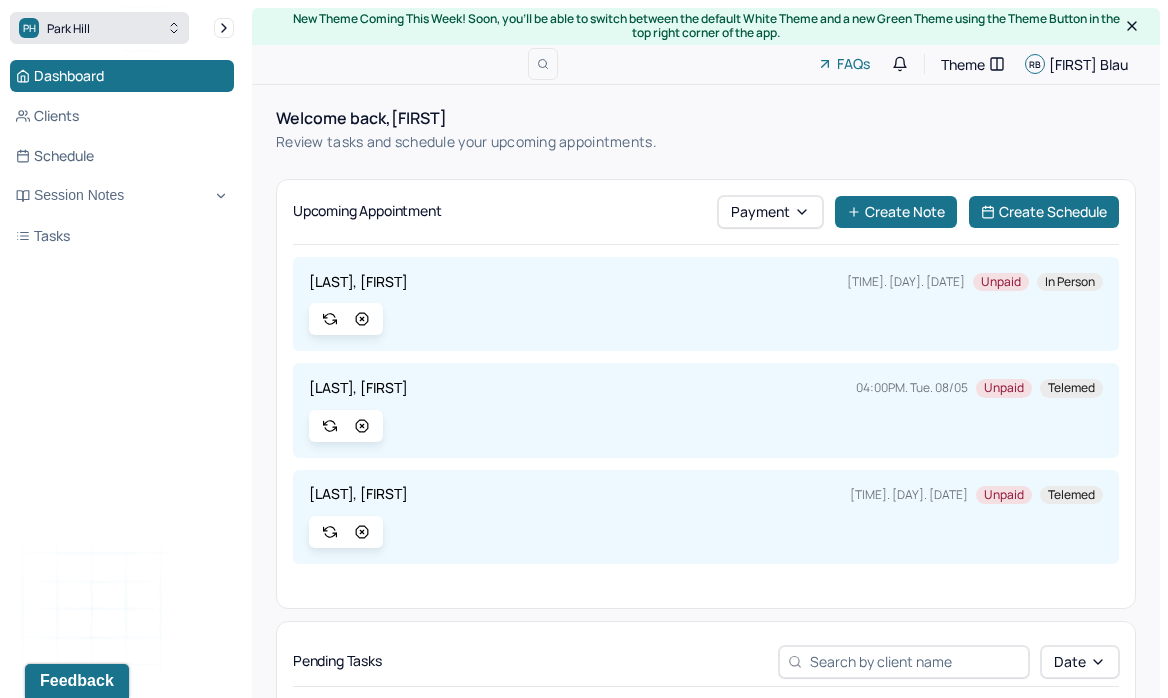 click on "PH Park Hill" at bounding box center (99, 28) 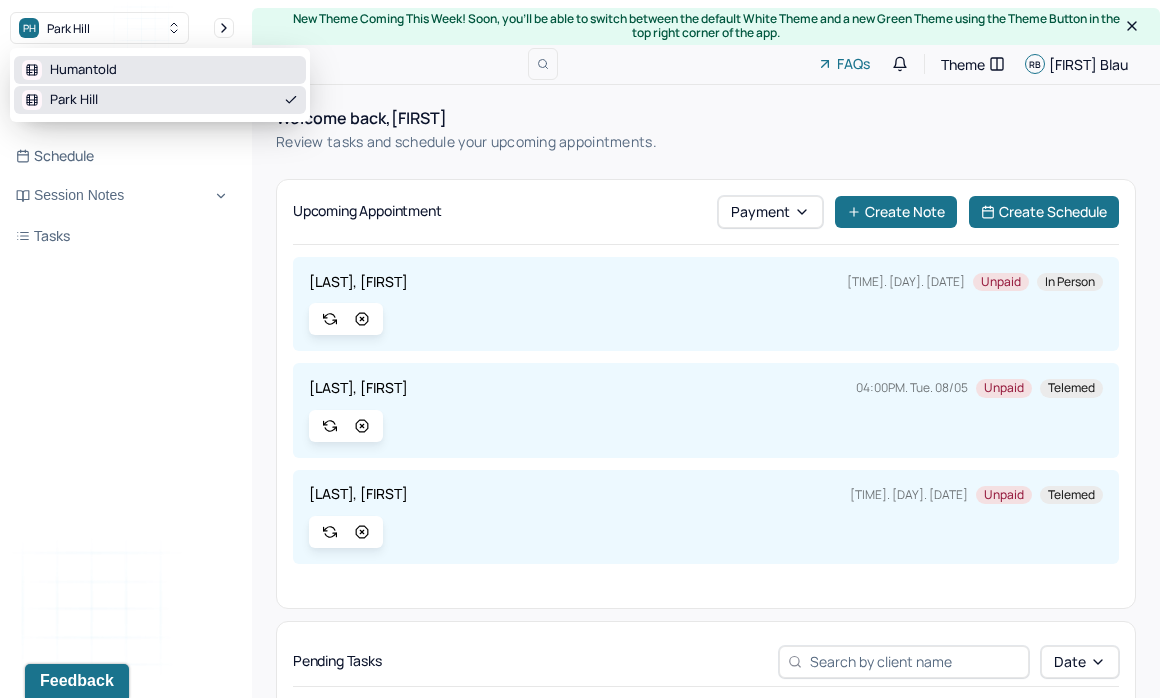 click on "Humantold" at bounding box center [160, 70] 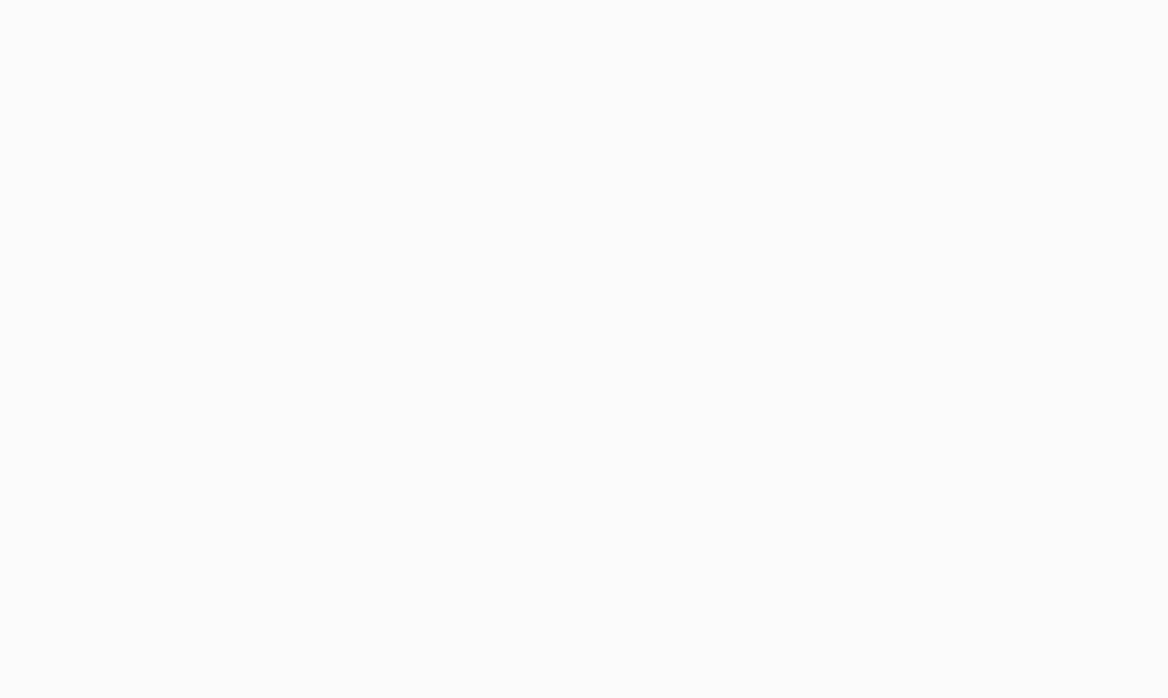 scroll, scrollTop: 0, scrollLeft: 0, axis: both 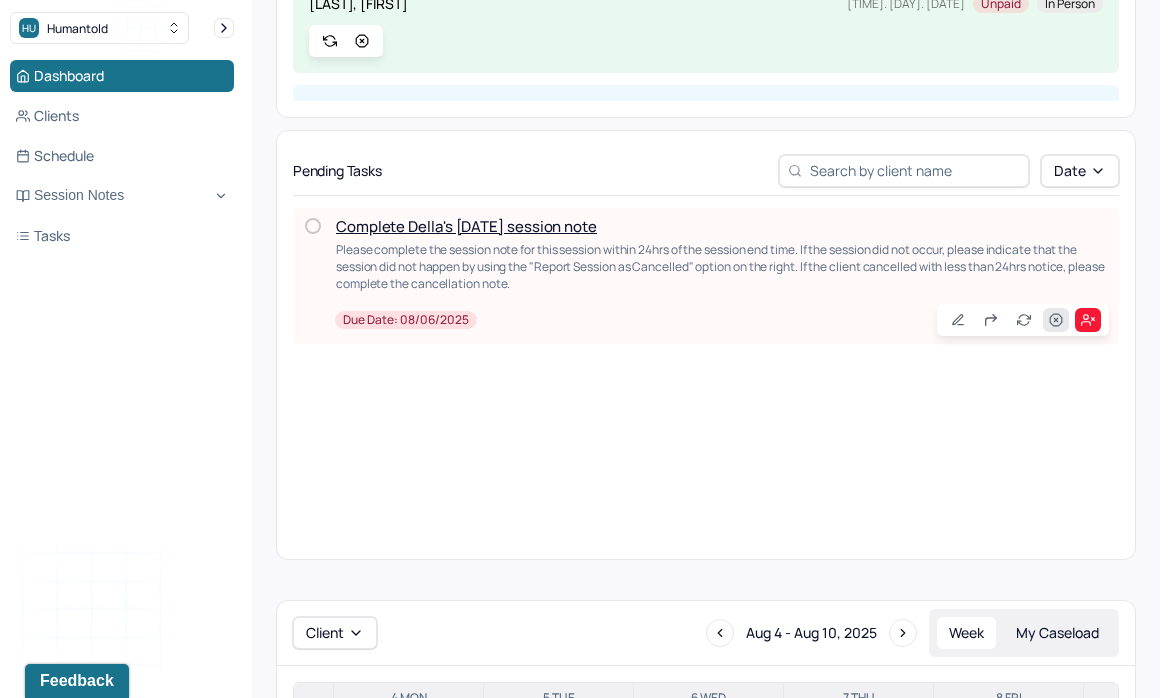 click at bounding box center [1056, 320] 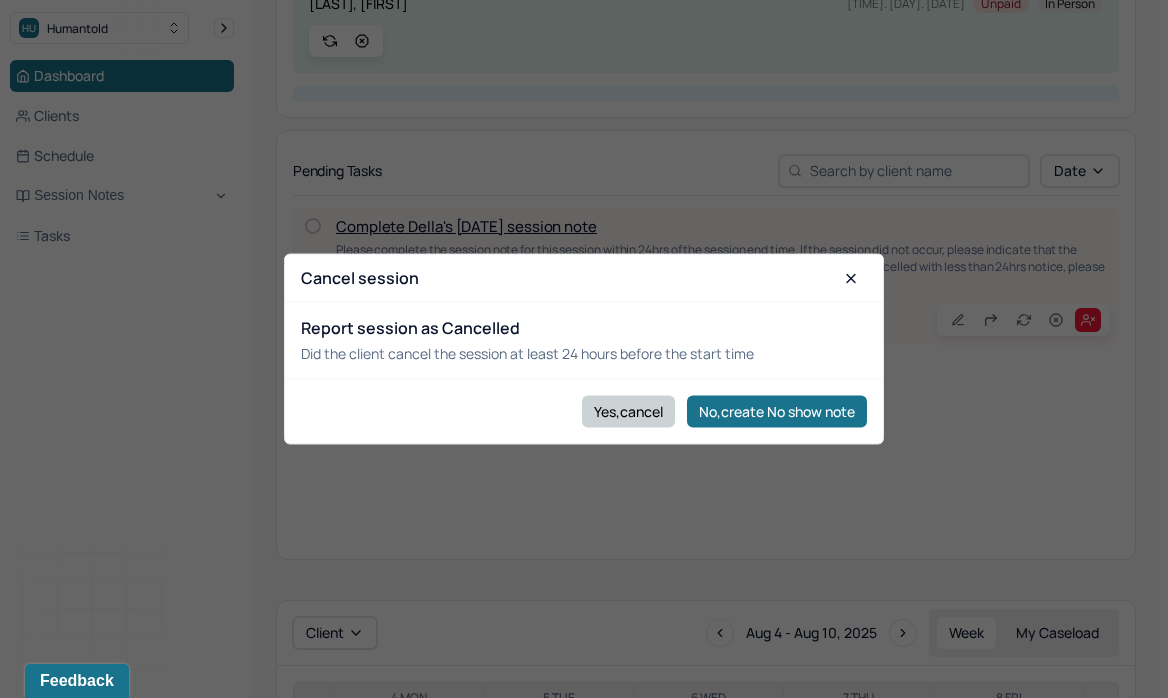 click on "Yes,cancel" at bounding box center [628, 411] 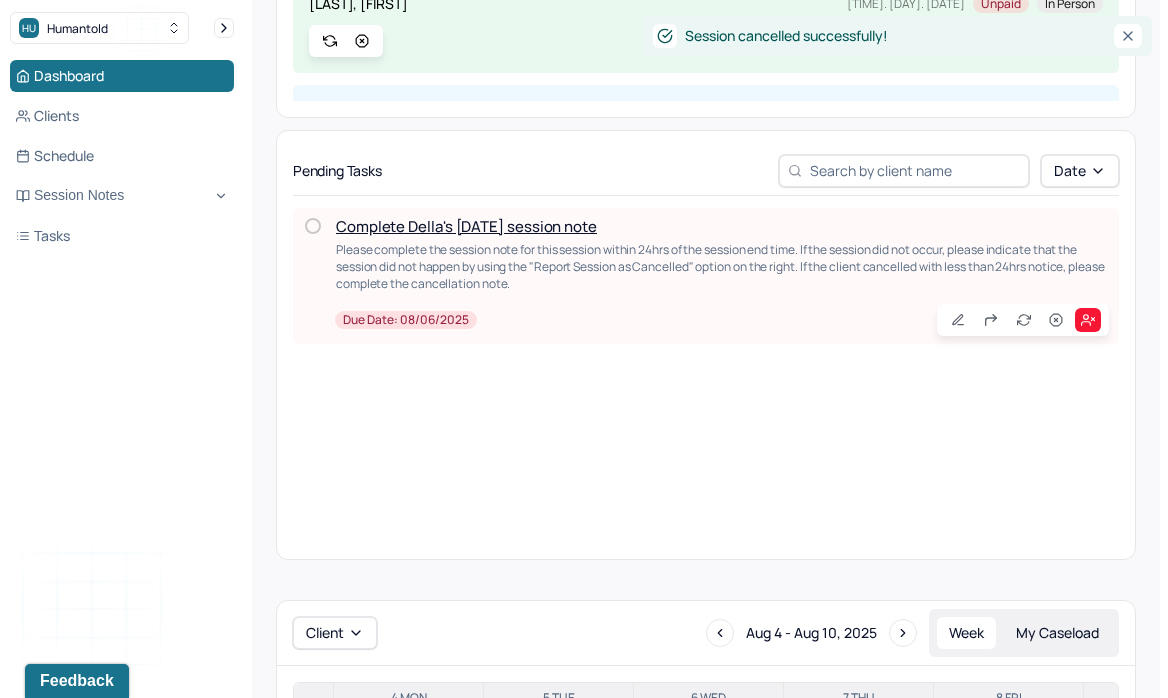 click on "Complete Della's [DATE] session note Please complete the session note for this session within 24hrs of the session end time. If the session did not occur, please indicate that the session did not happen by using the "Report Session as Cancelled" option on the right. If the client cancelled with less than 24hrs notice, please complete the cancellation note. Due date: [DATE]" at bounding box center [706, 369] 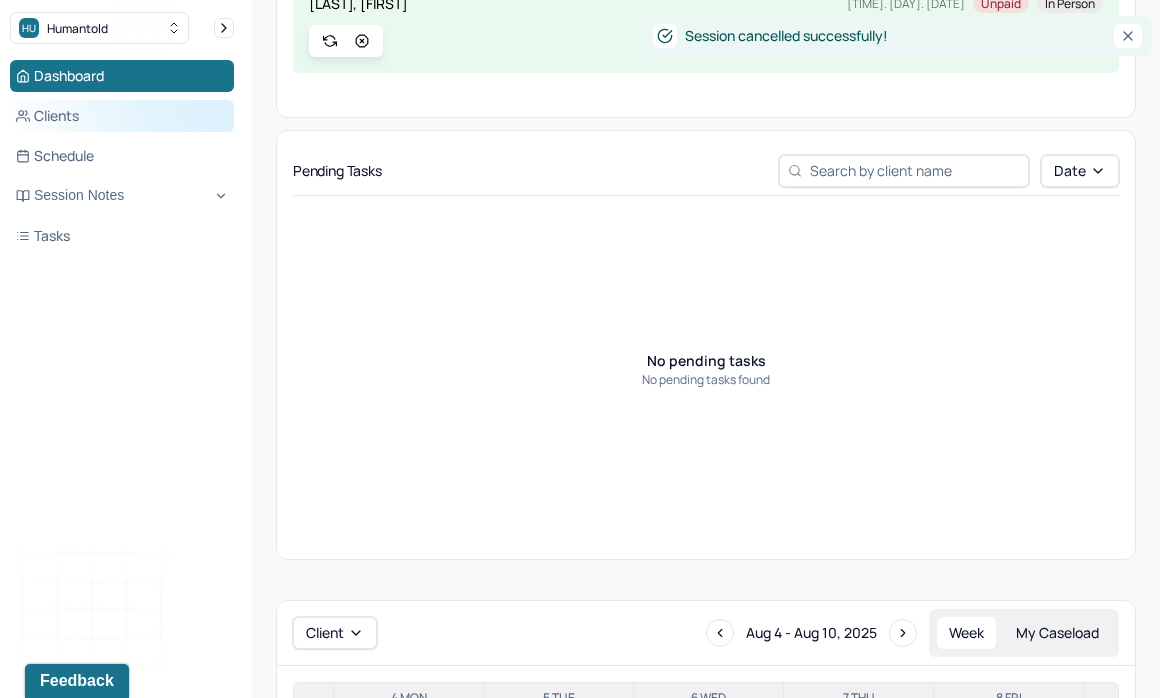 click on "Clients" at bounding box center (122, 116) 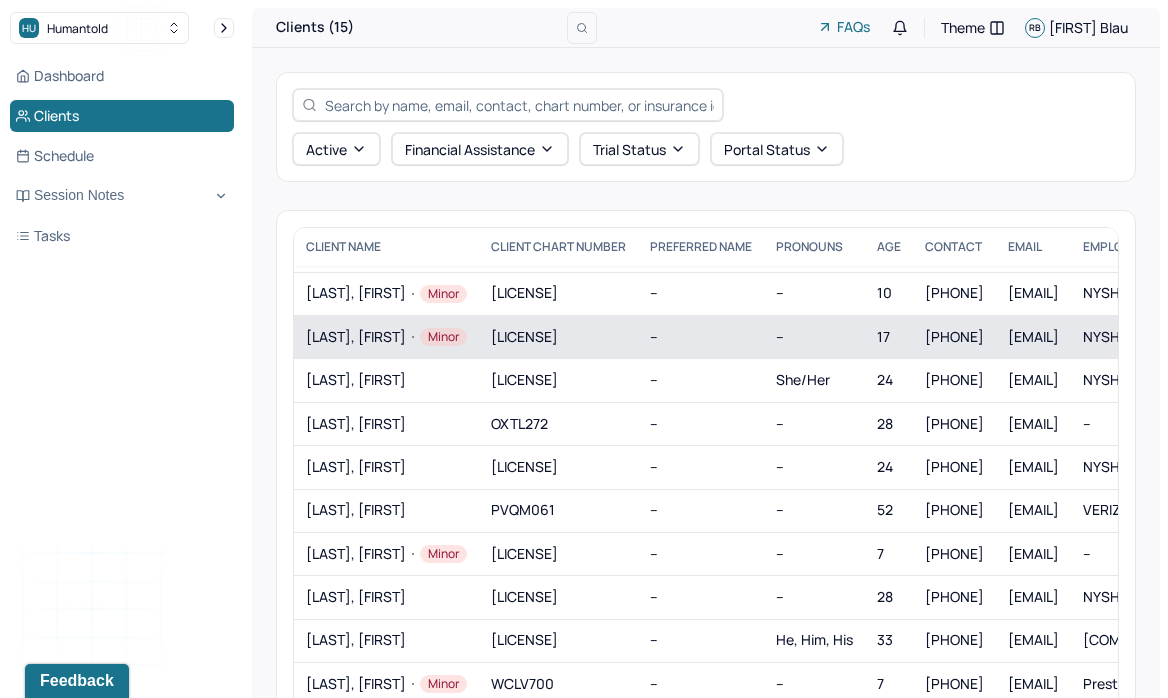 scroll, scrollTop: 132, scrollLeft: 0, axis: vertical 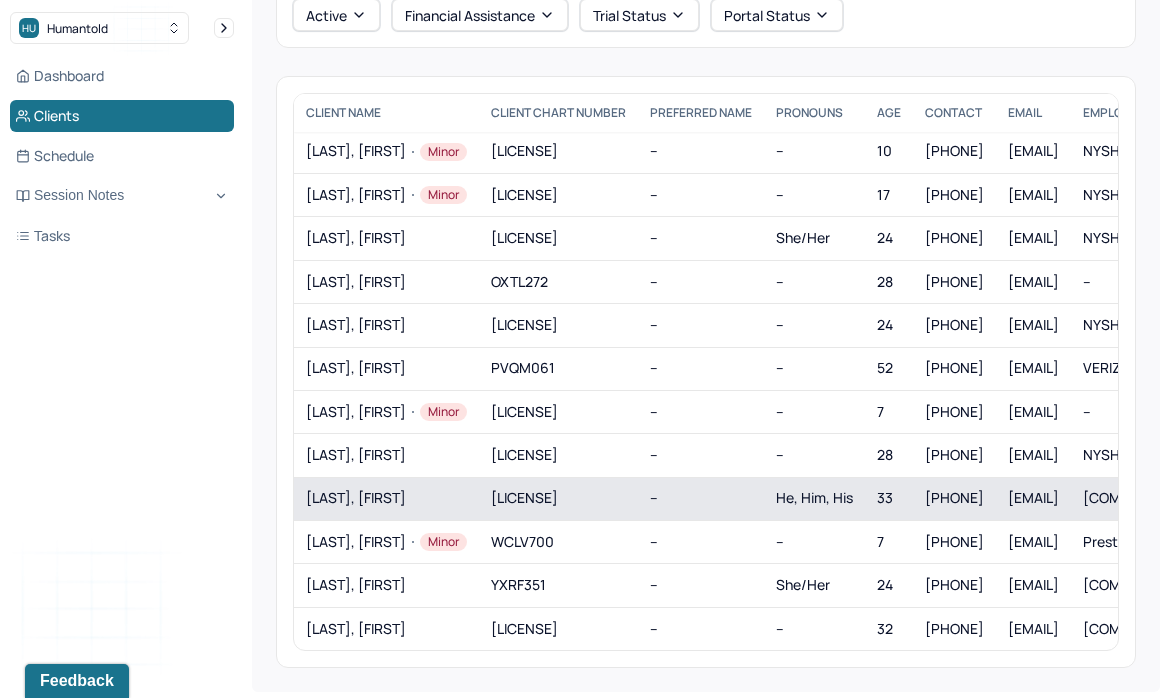 click on "[LAST], [FIRST]" at bounding box center [386, 498] 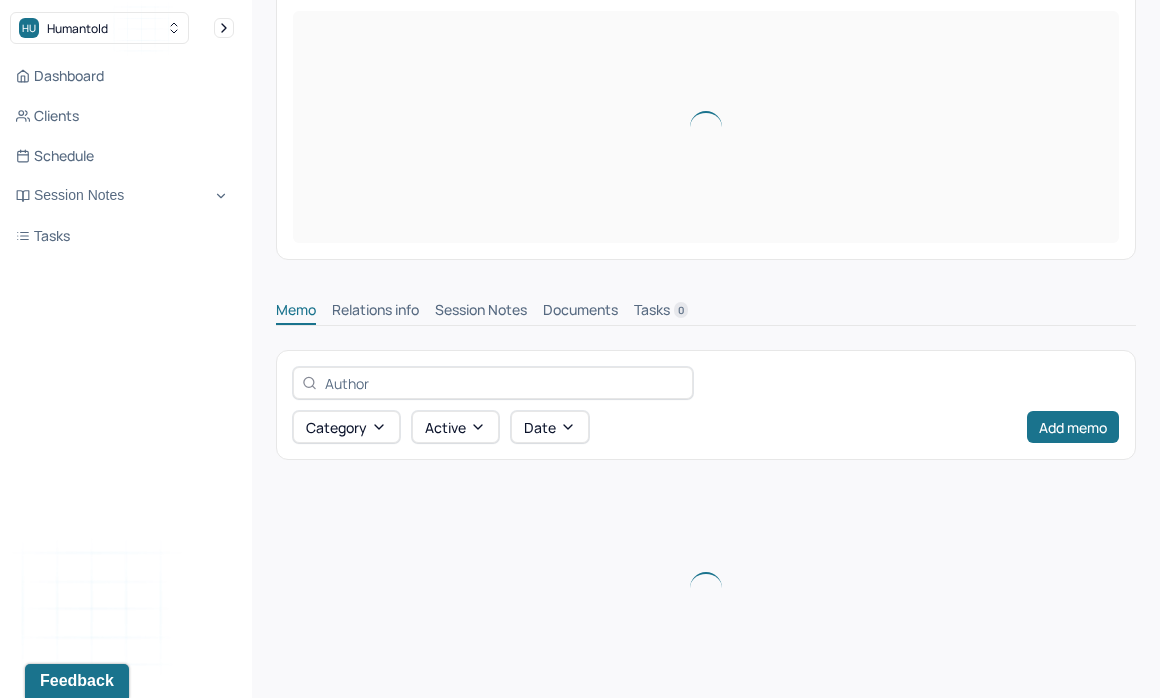 scroll, scrollTop: 0, scrollLeft: 0, axis: both 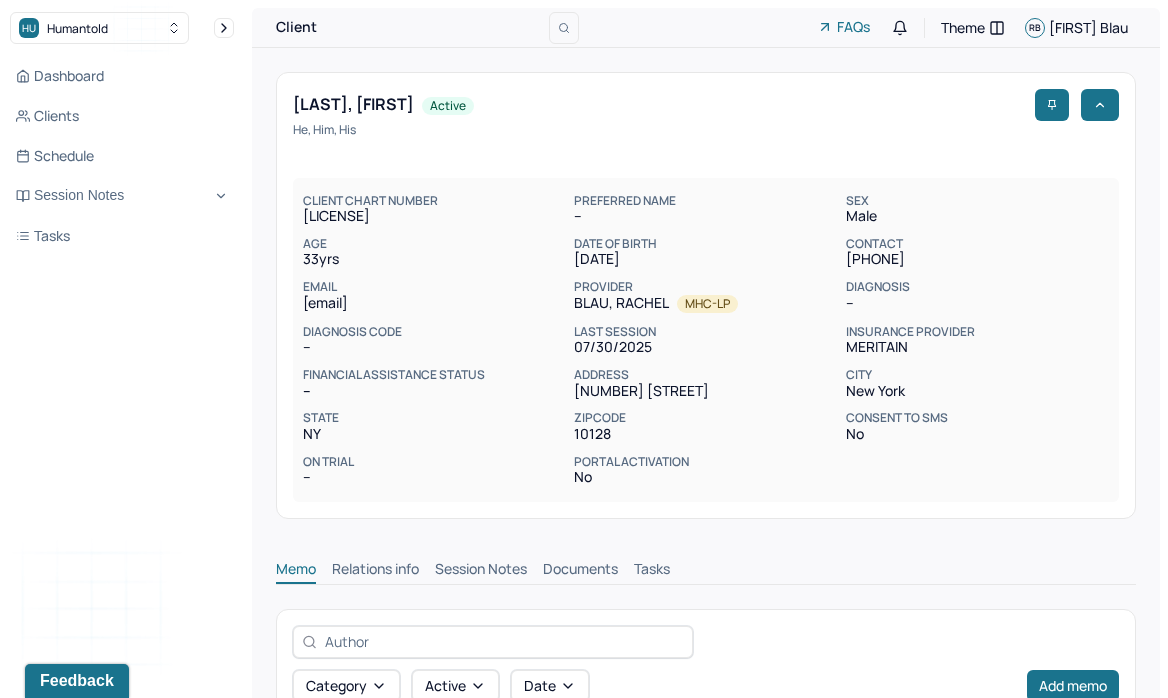 click on "Memo Relations info Session Notes Documents Tasks" at bounding box center (706, 564) 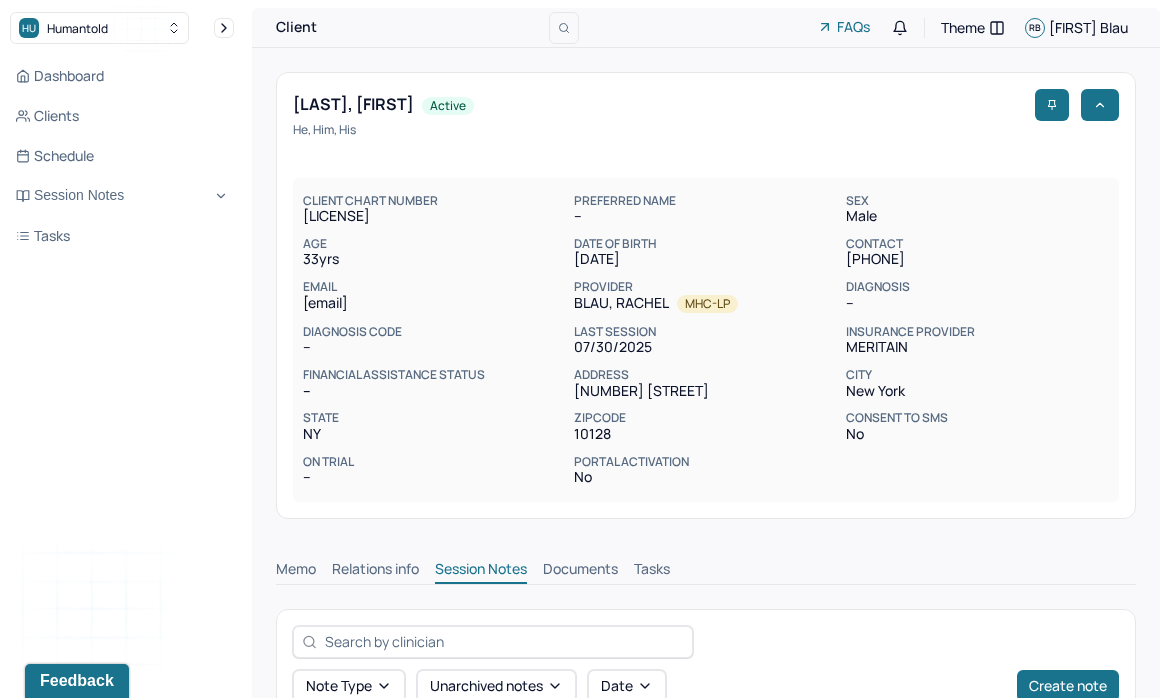 scroll, scrollTop: 0, scrollLeft: 0, axis: both 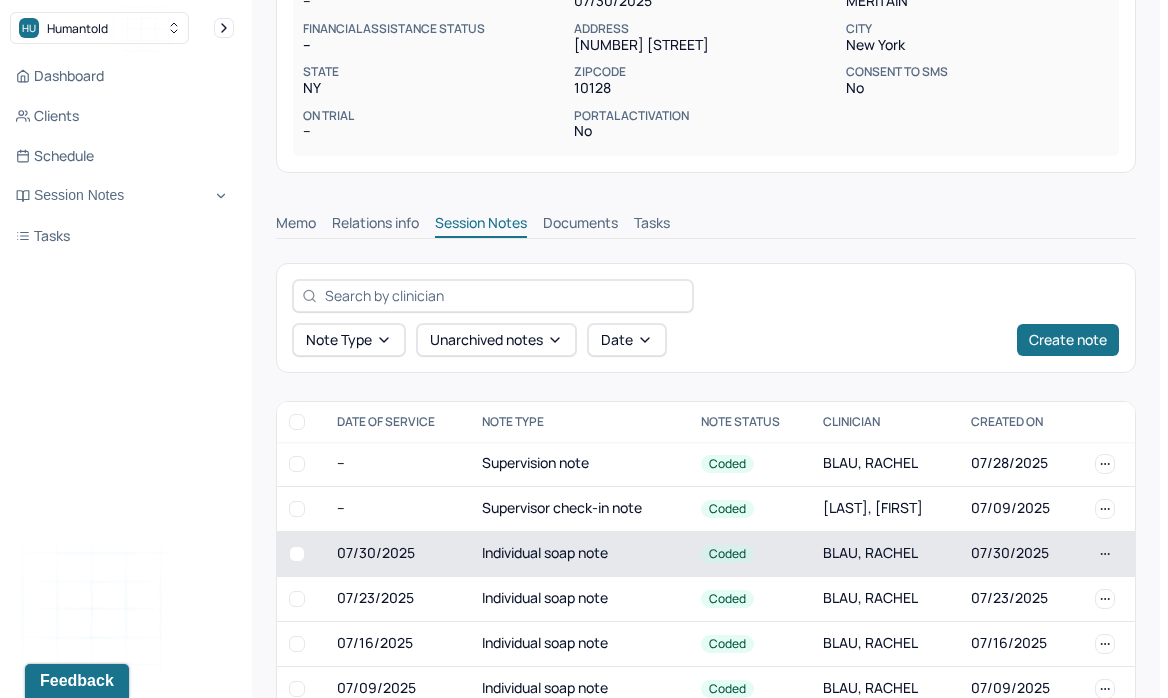 click on "Individual soap note" at bounding box center (579, 553) 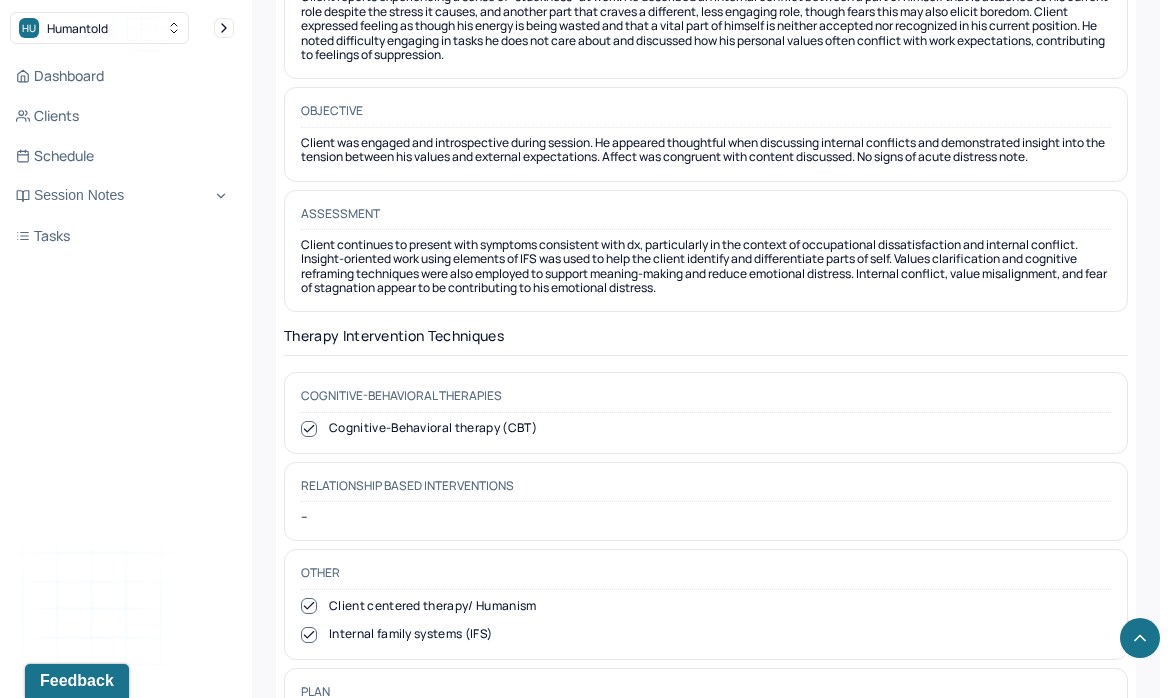 scroll, scrollTop: 2196, scrollLeft: 0, axis: vertical 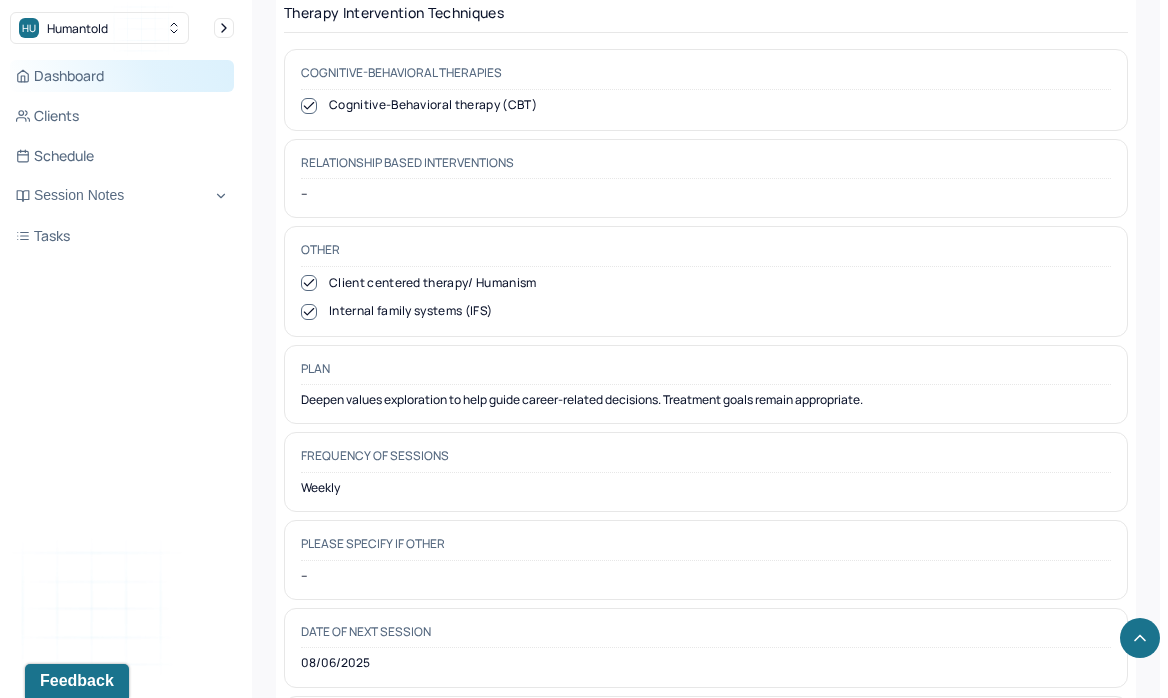 click on "Dashboard Clients Schedule Session Notes Tasks" at bounding box center [122, 156] 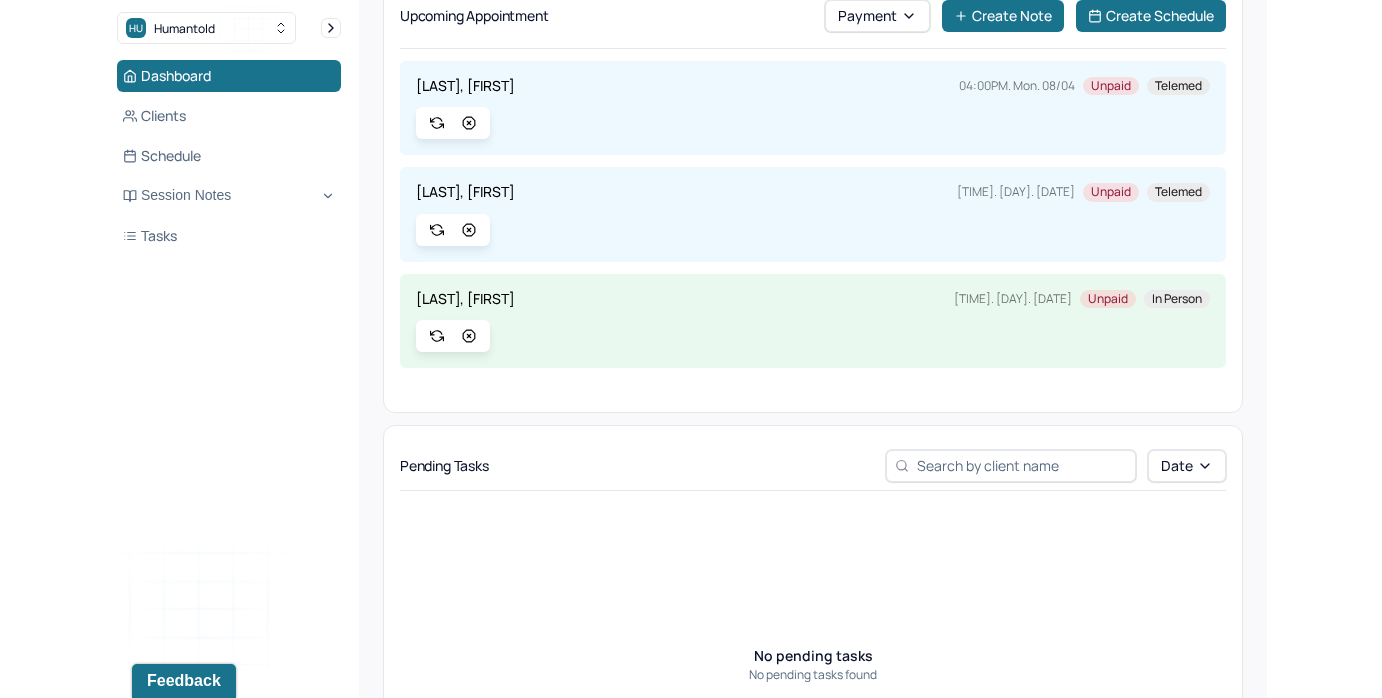 scroll, scrollTop: 0, scrollLeft: 0, axis: both 